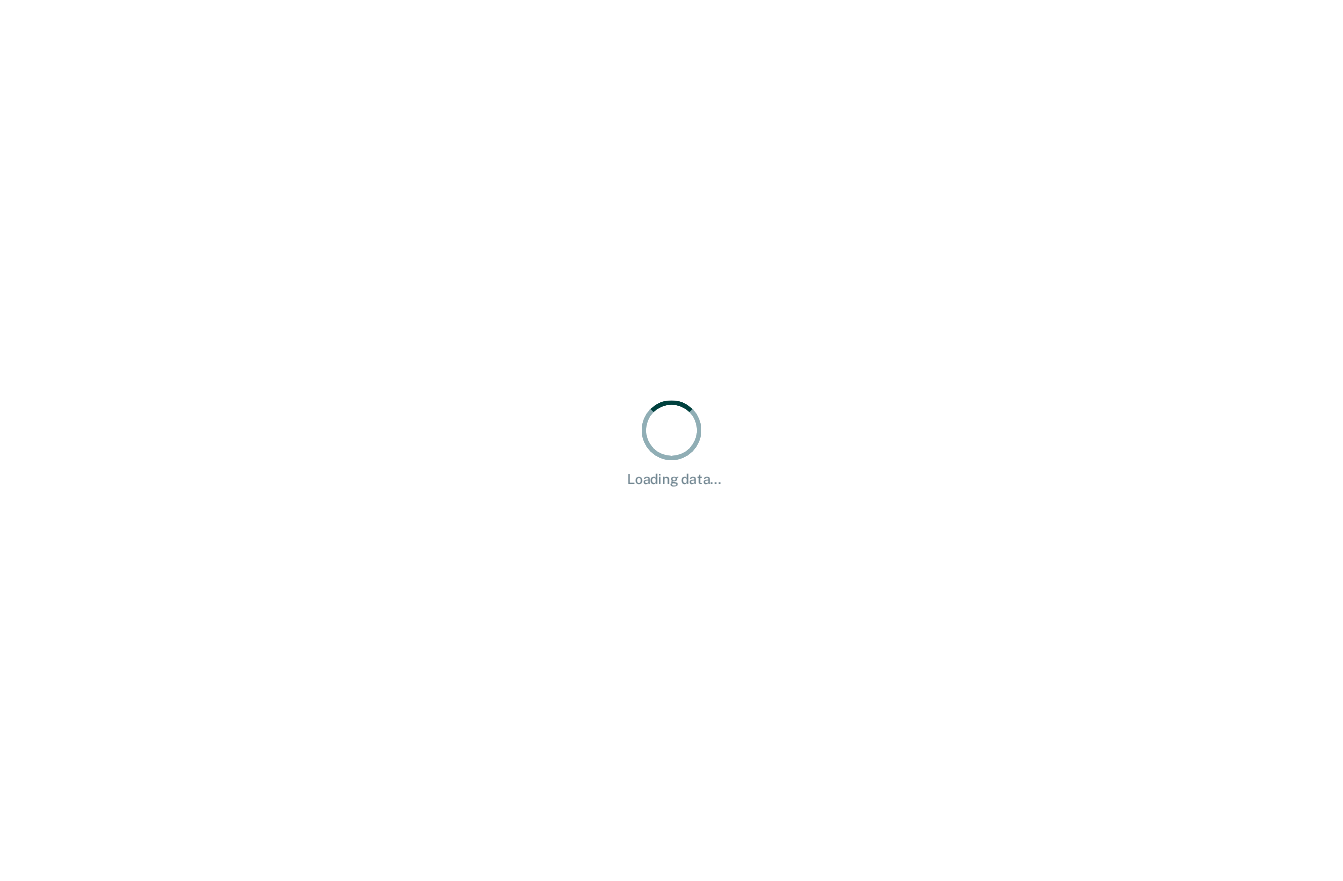 scroll, scrollTop: 0, scrollLeft: 0, axis: both 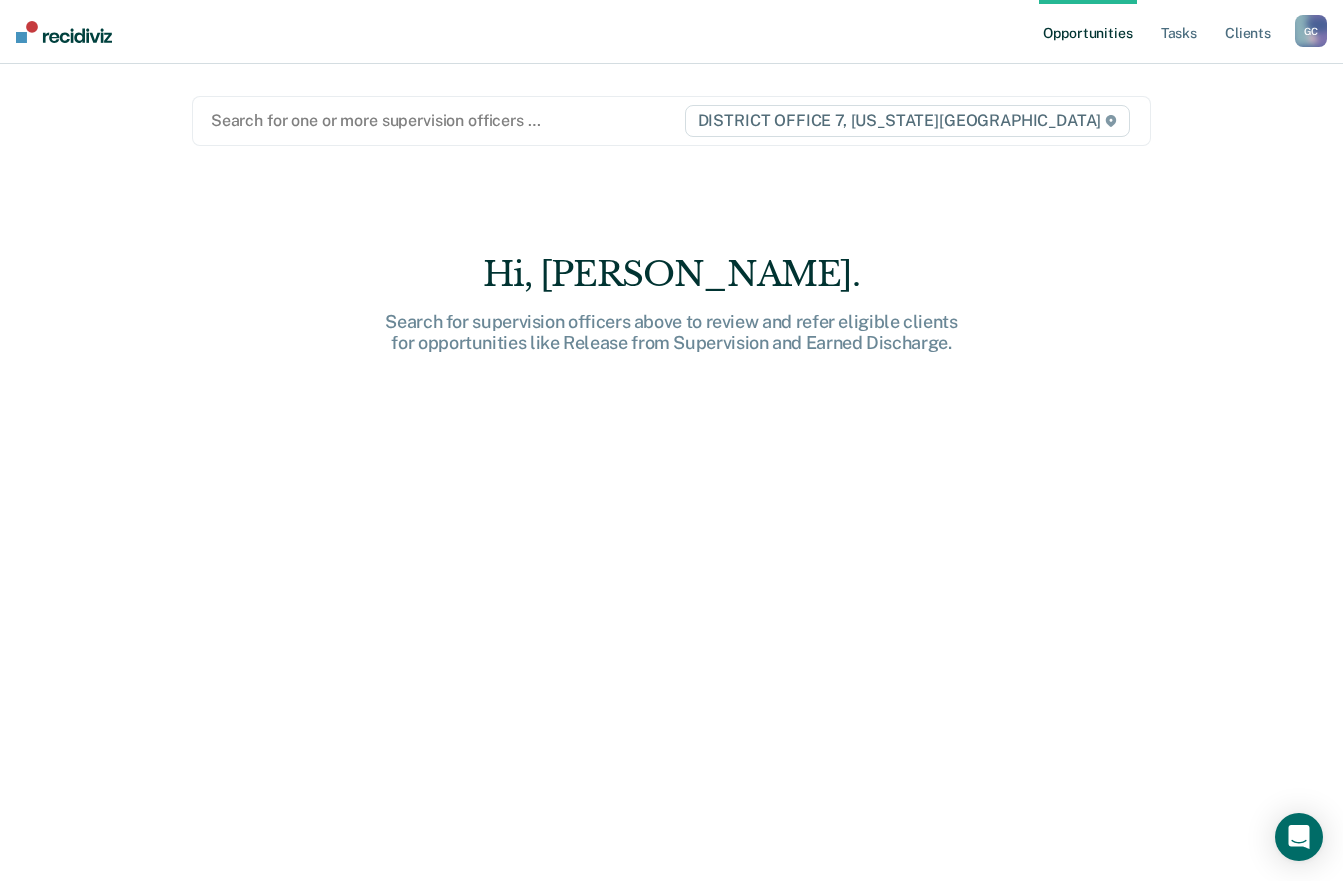 click on "G C" at bounding box center [1311, 31] 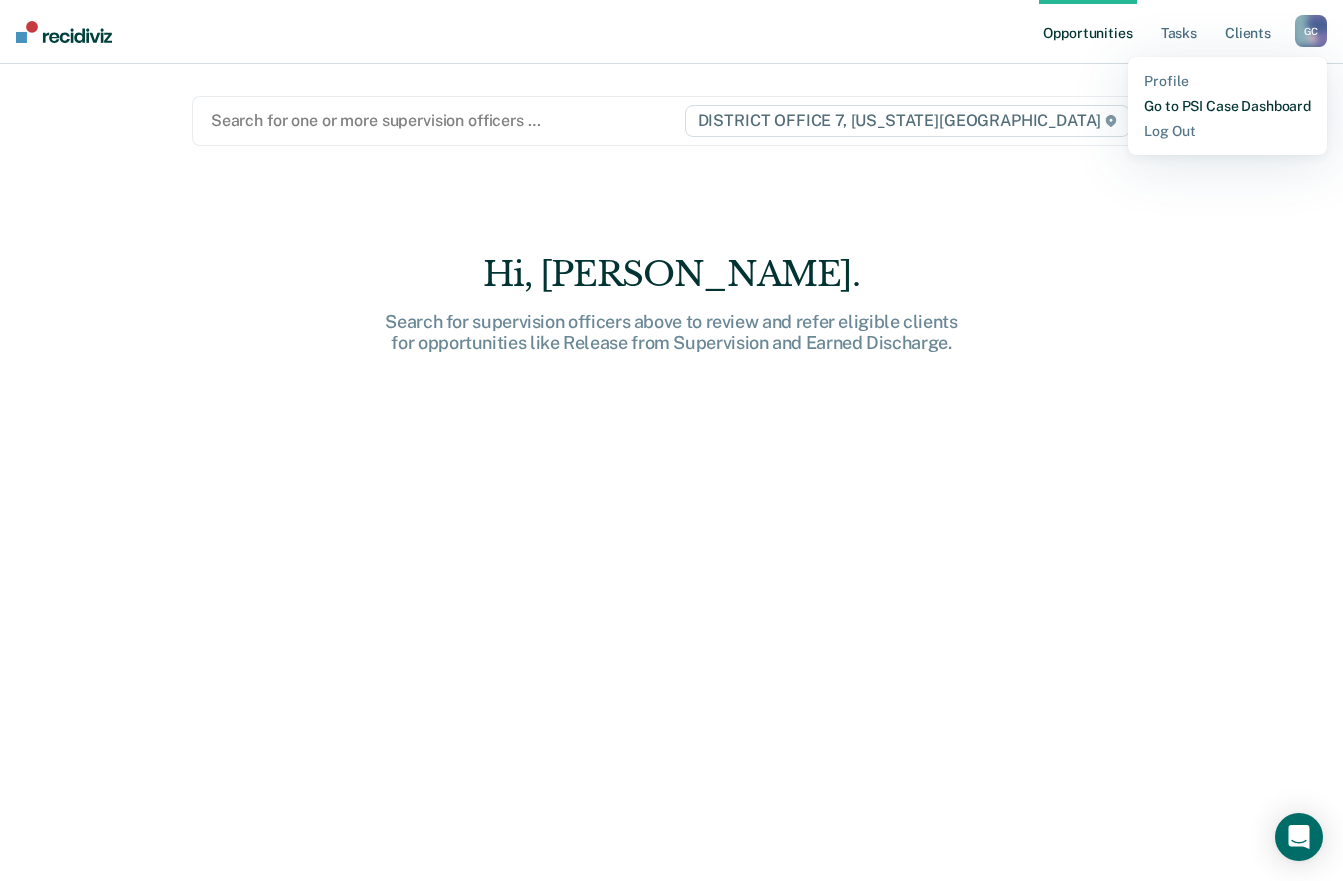 click on "Go to PSI Case Dashboard" at bounding box center (1227, 106) 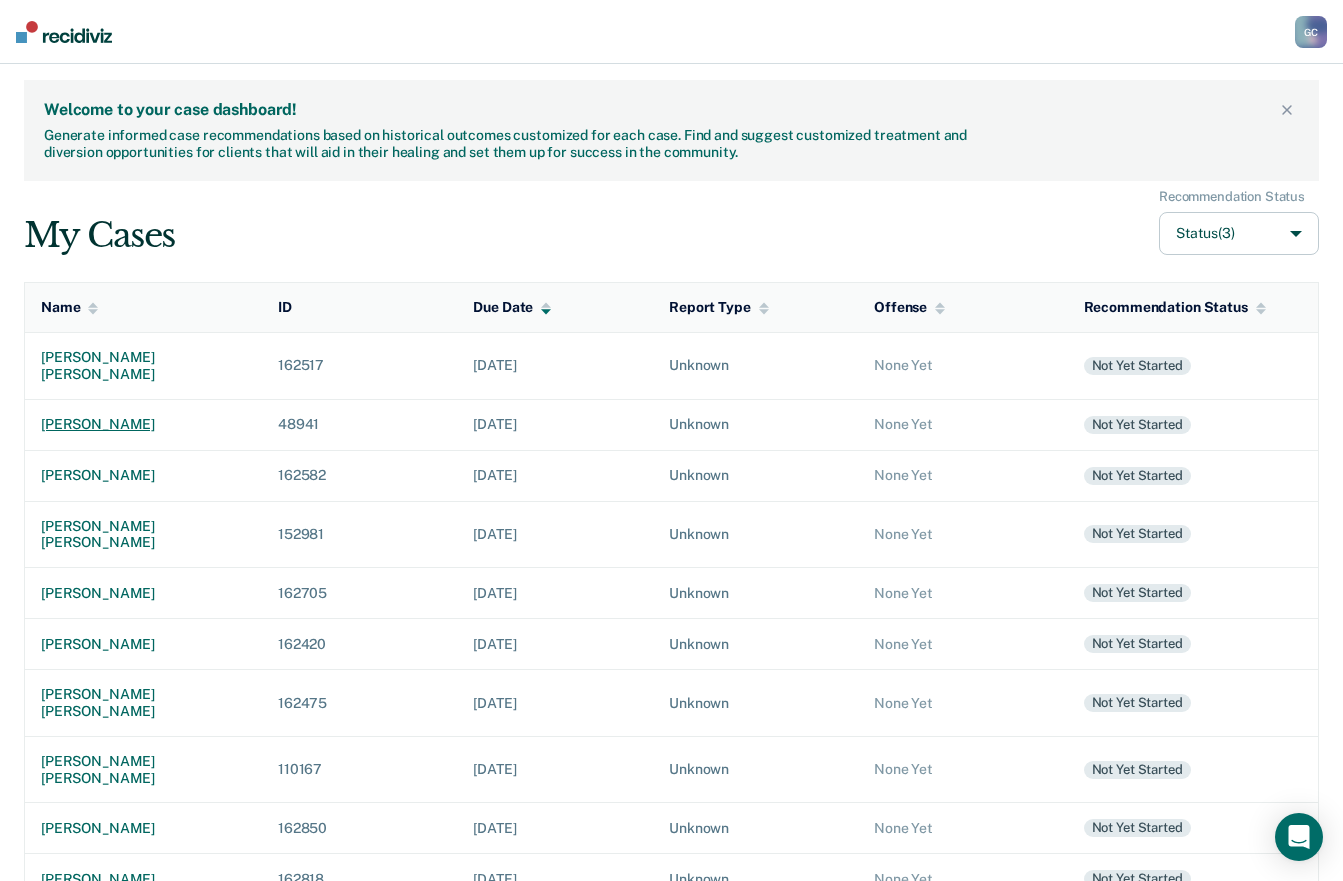 click on "[PERSON_NAME]" at bounding box center [143, 424] 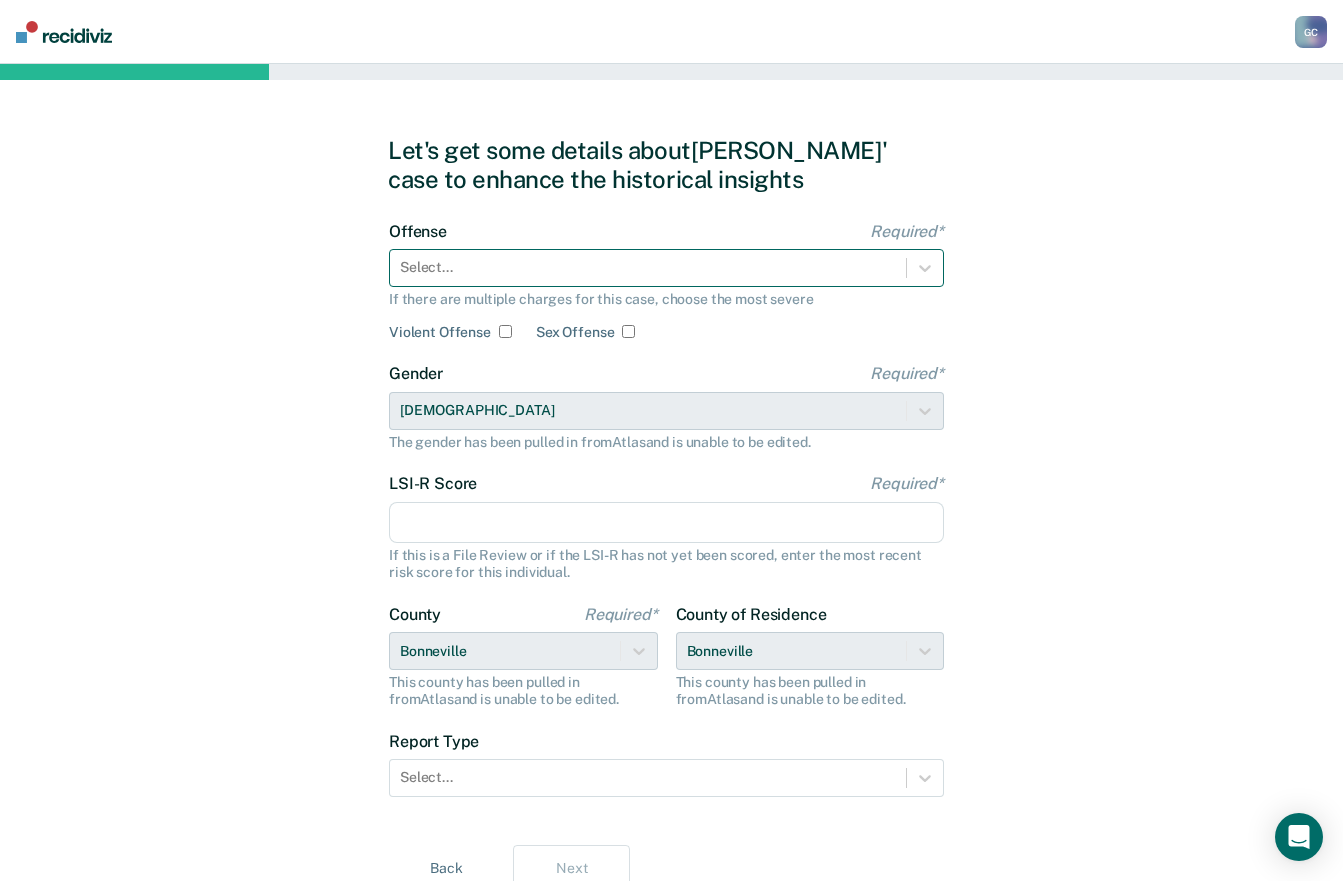 click at bounding box center [648, 267] 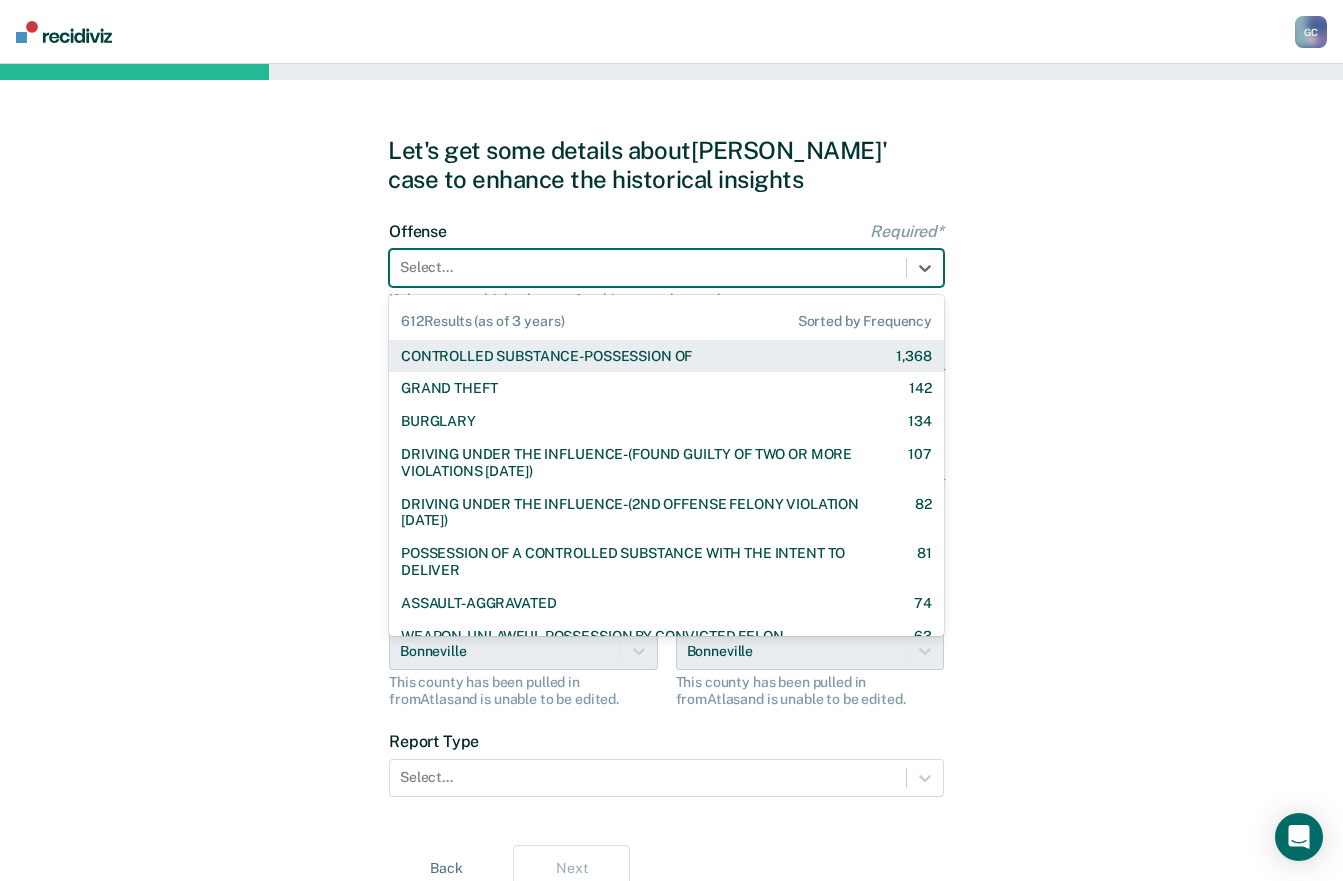 click on "CONTROLLED SUBSTANCE-POSSESSION OF 1,368" at bounding box center (666, 356) 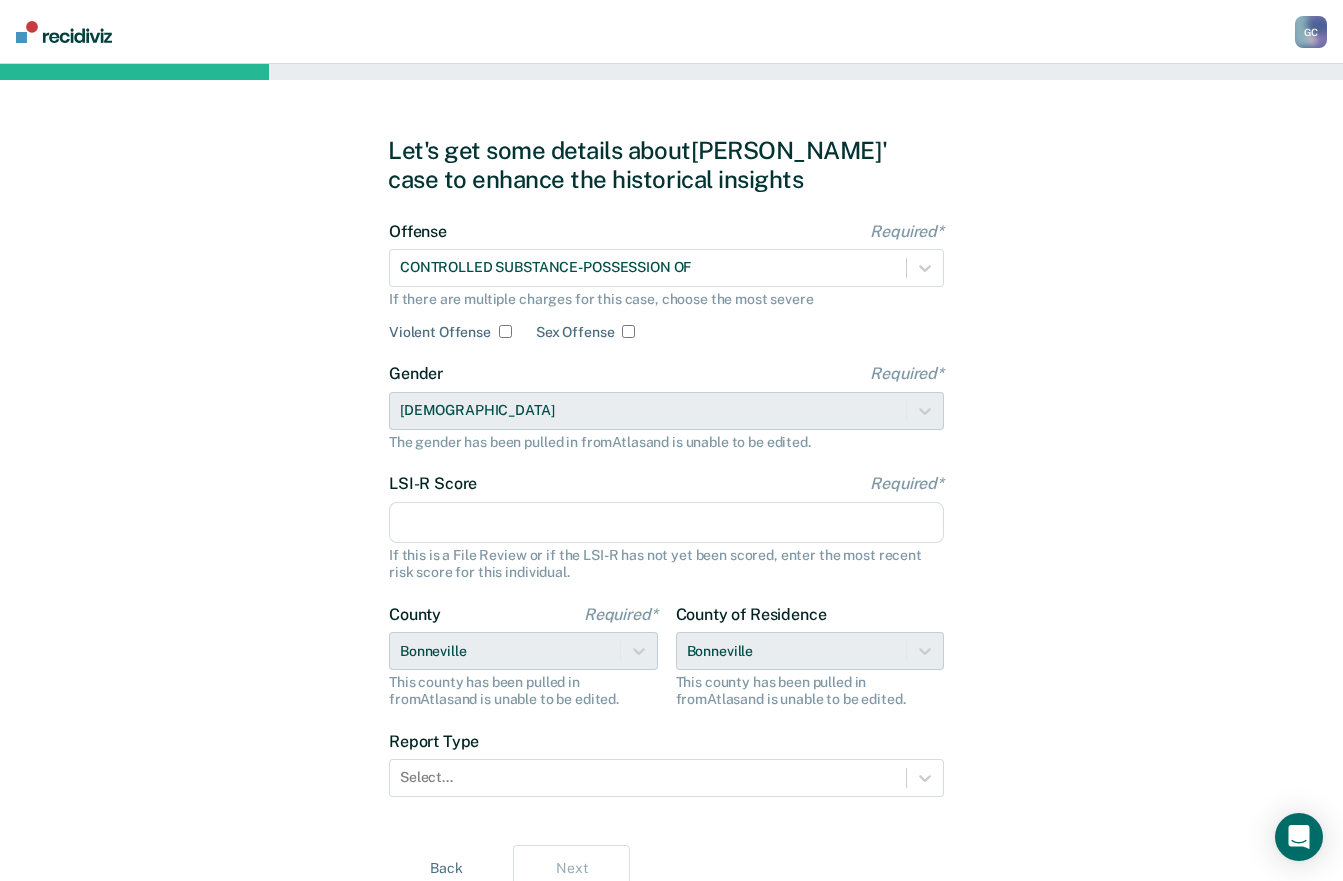 click on "LSI-R Score  Required*" at bounding box center (666, 523) 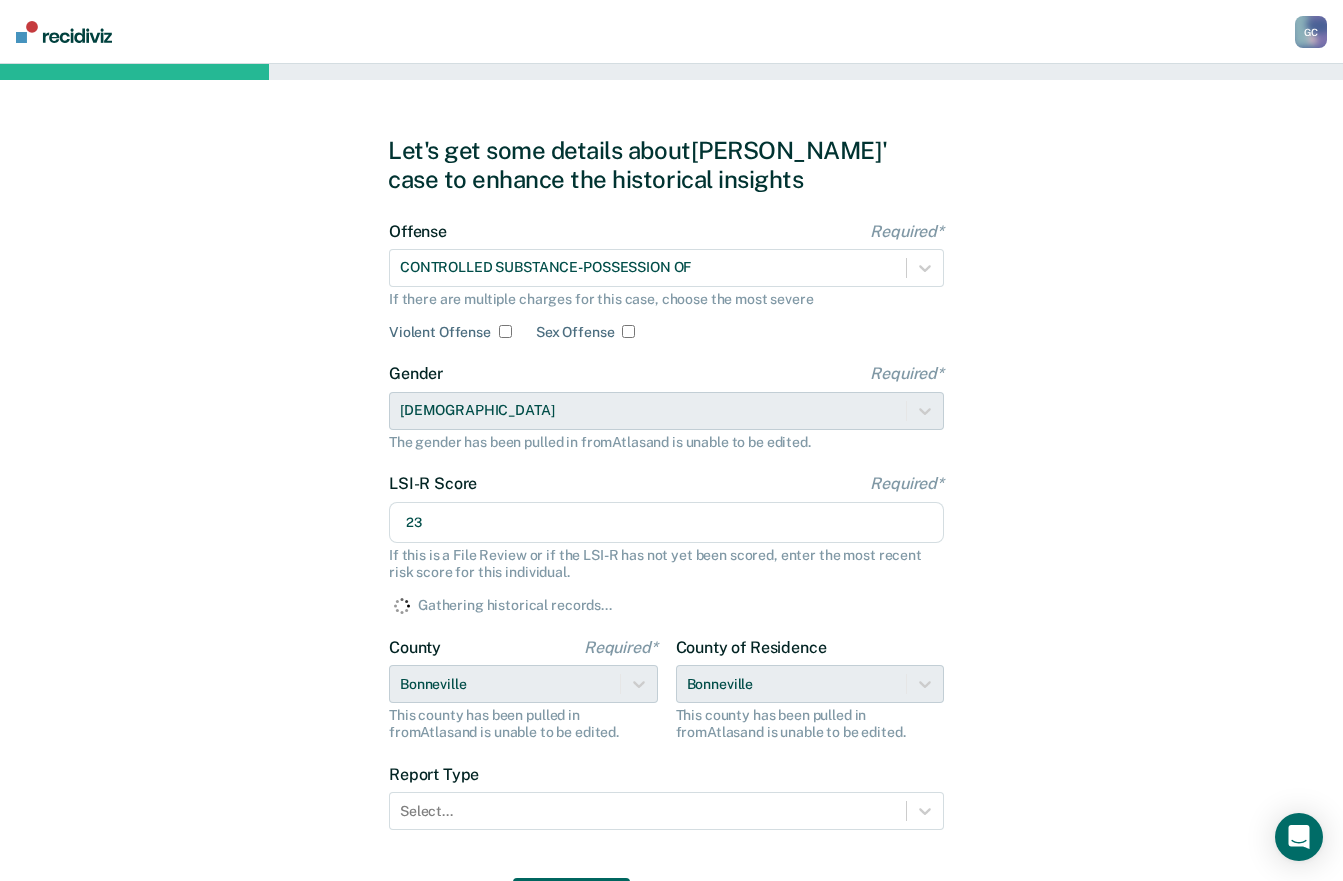 type on "23" 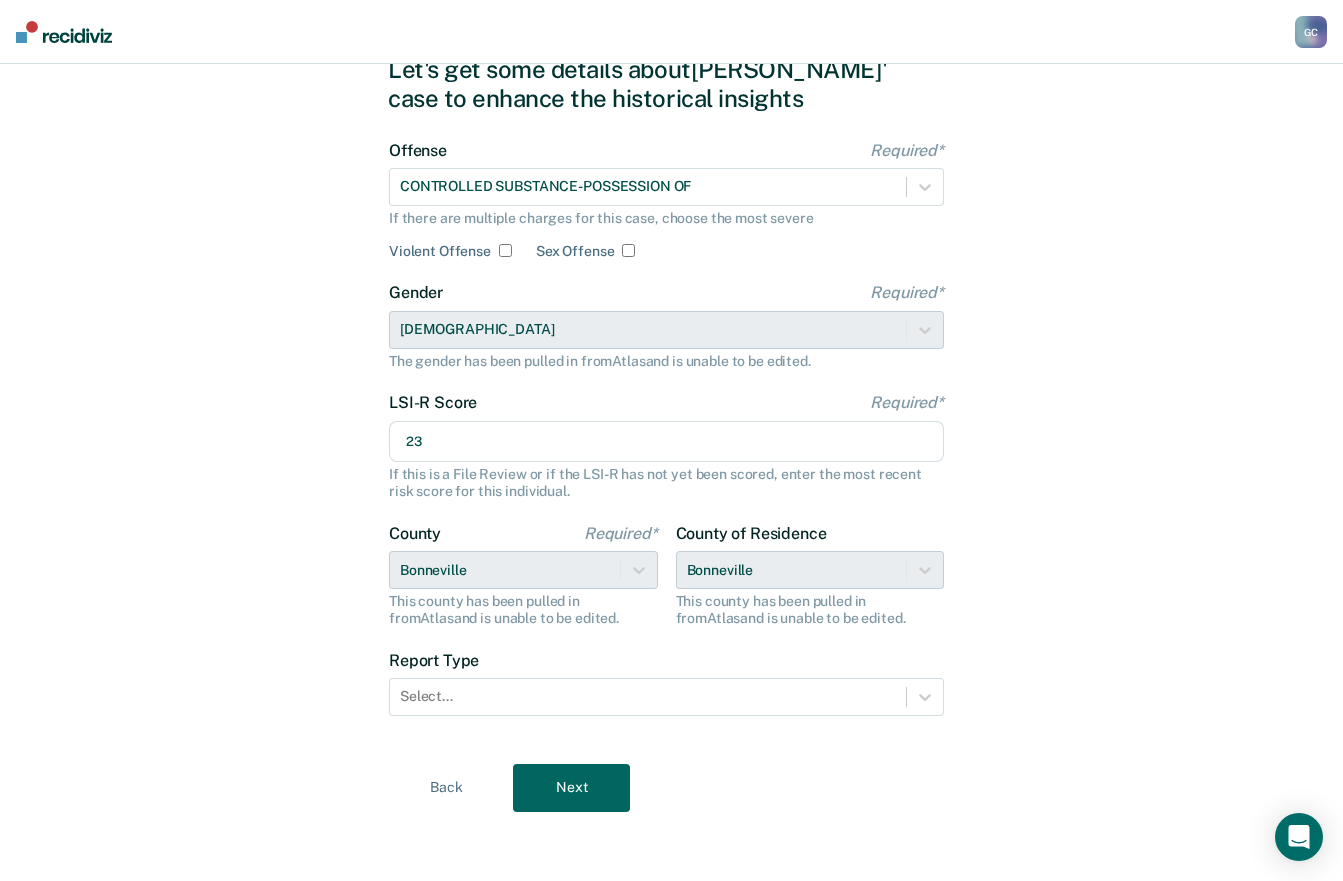 scroll, scrollTop: 84, scrollLeft: 0, axis: vertical 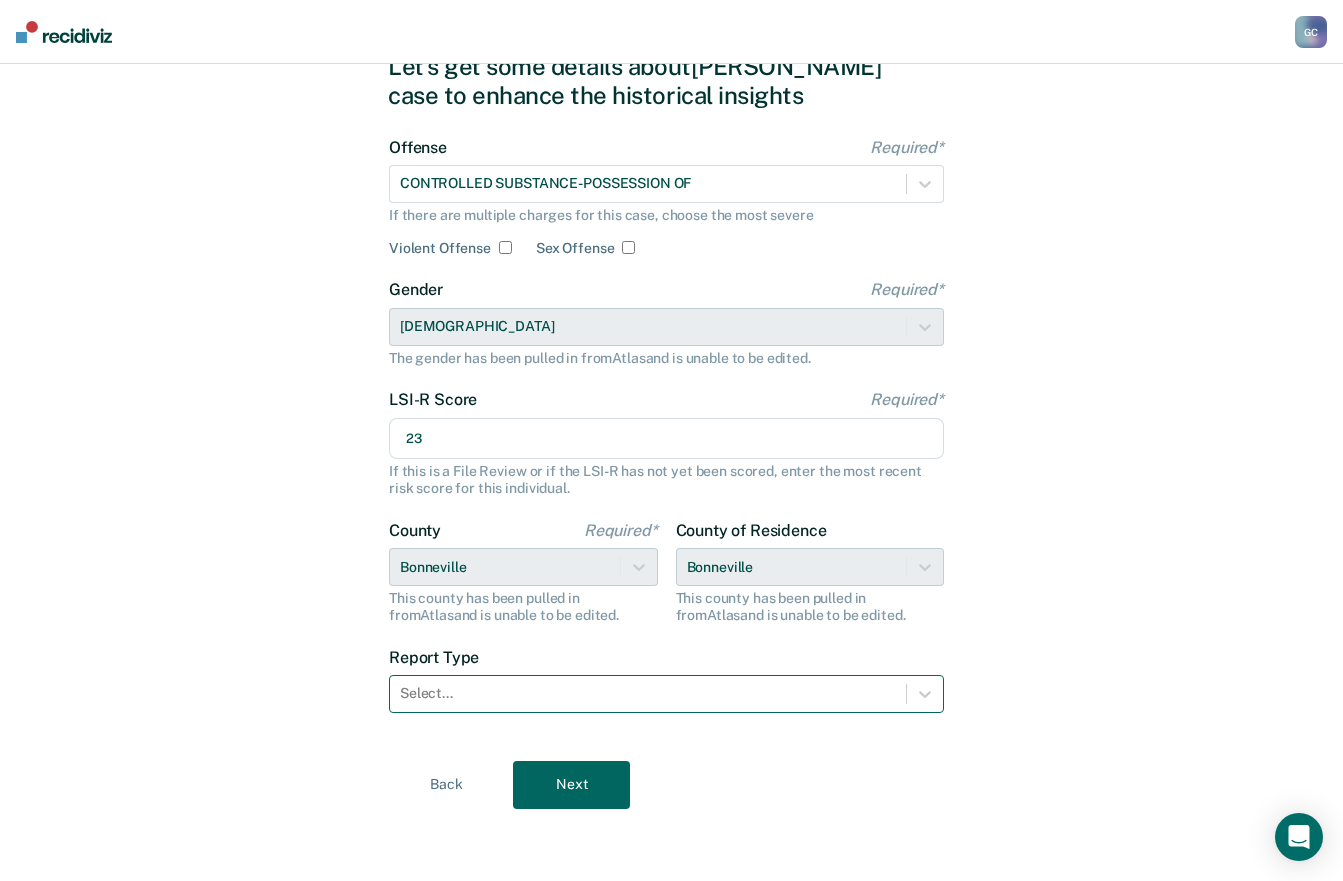 click at bounding box center [648, 693] 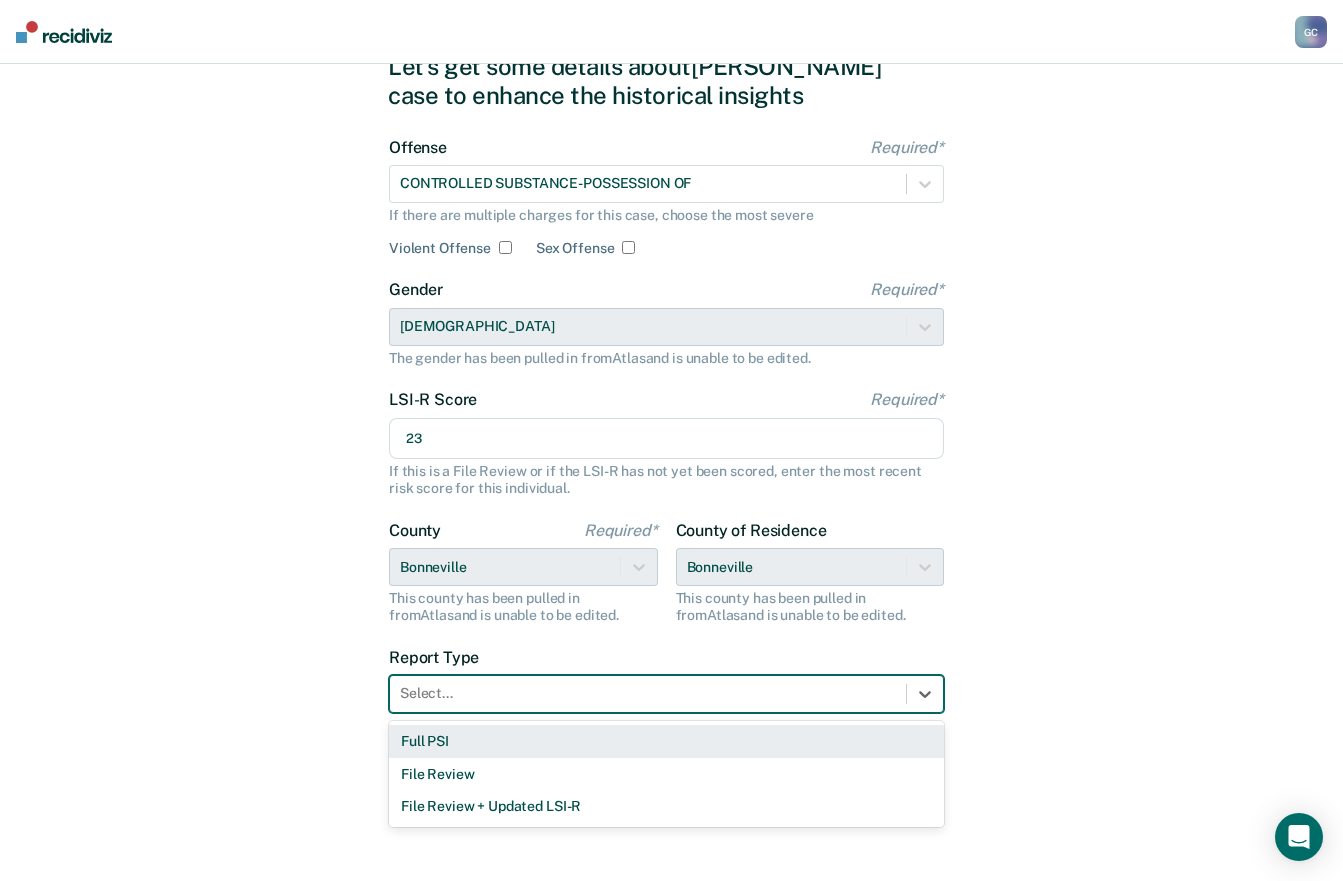 click on "Full PSI" at bounding box center [666, 741] 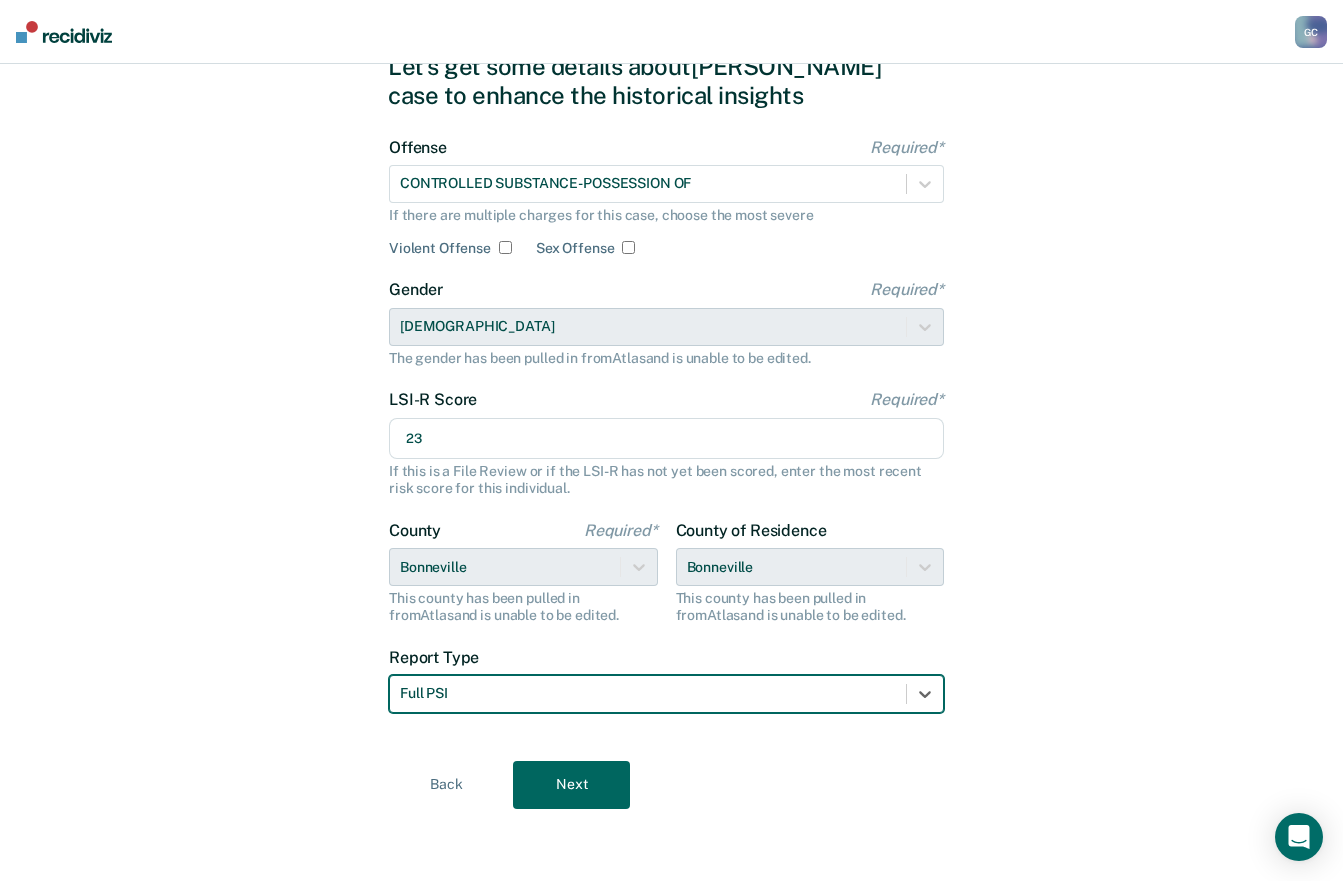 click on "Next" at bounding box center [571, 785] 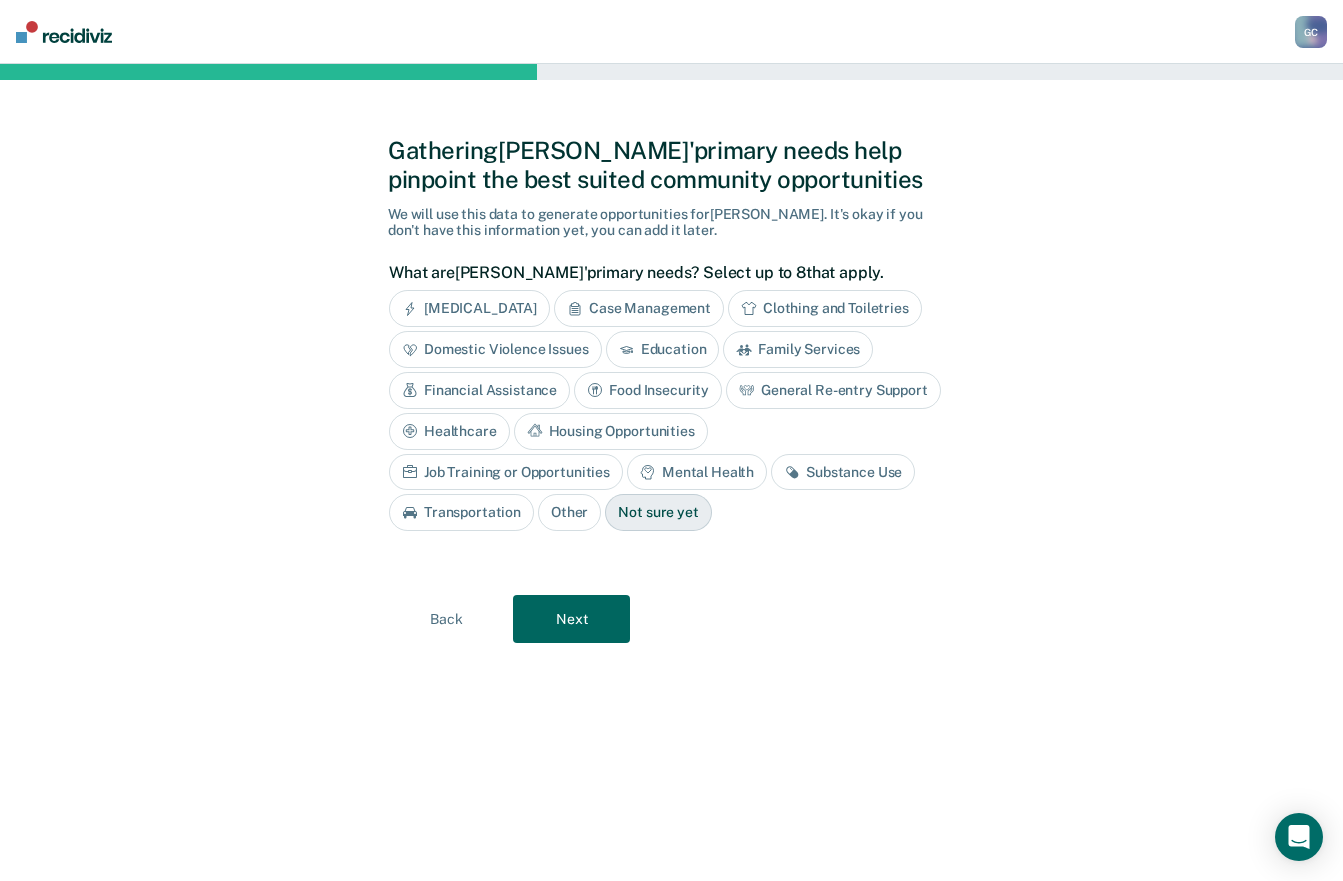scroll, scrollTop: 0, scrollLeft: 0, axis: both 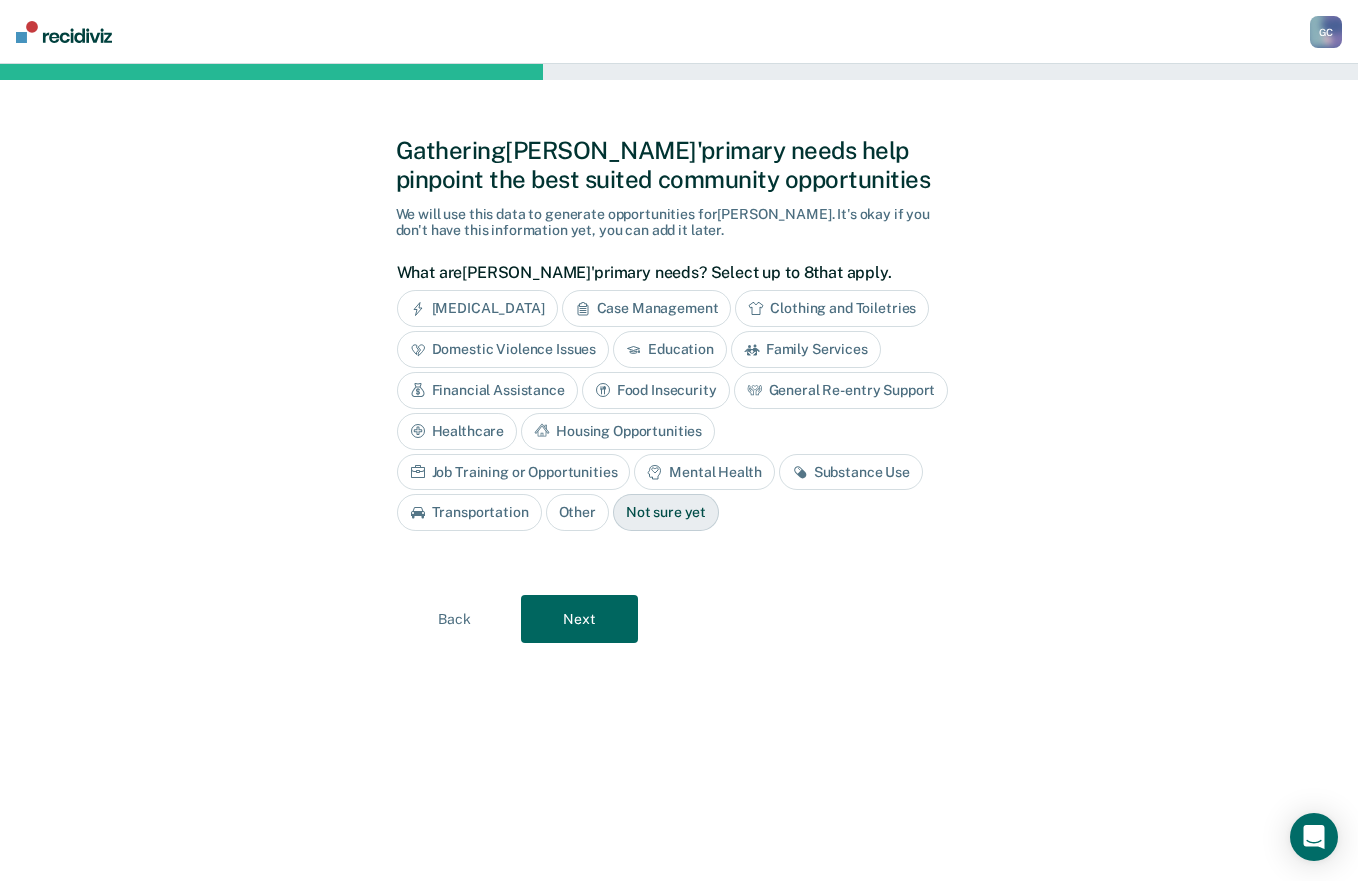 click on "Healthcare" at bounding box center (457, 431) 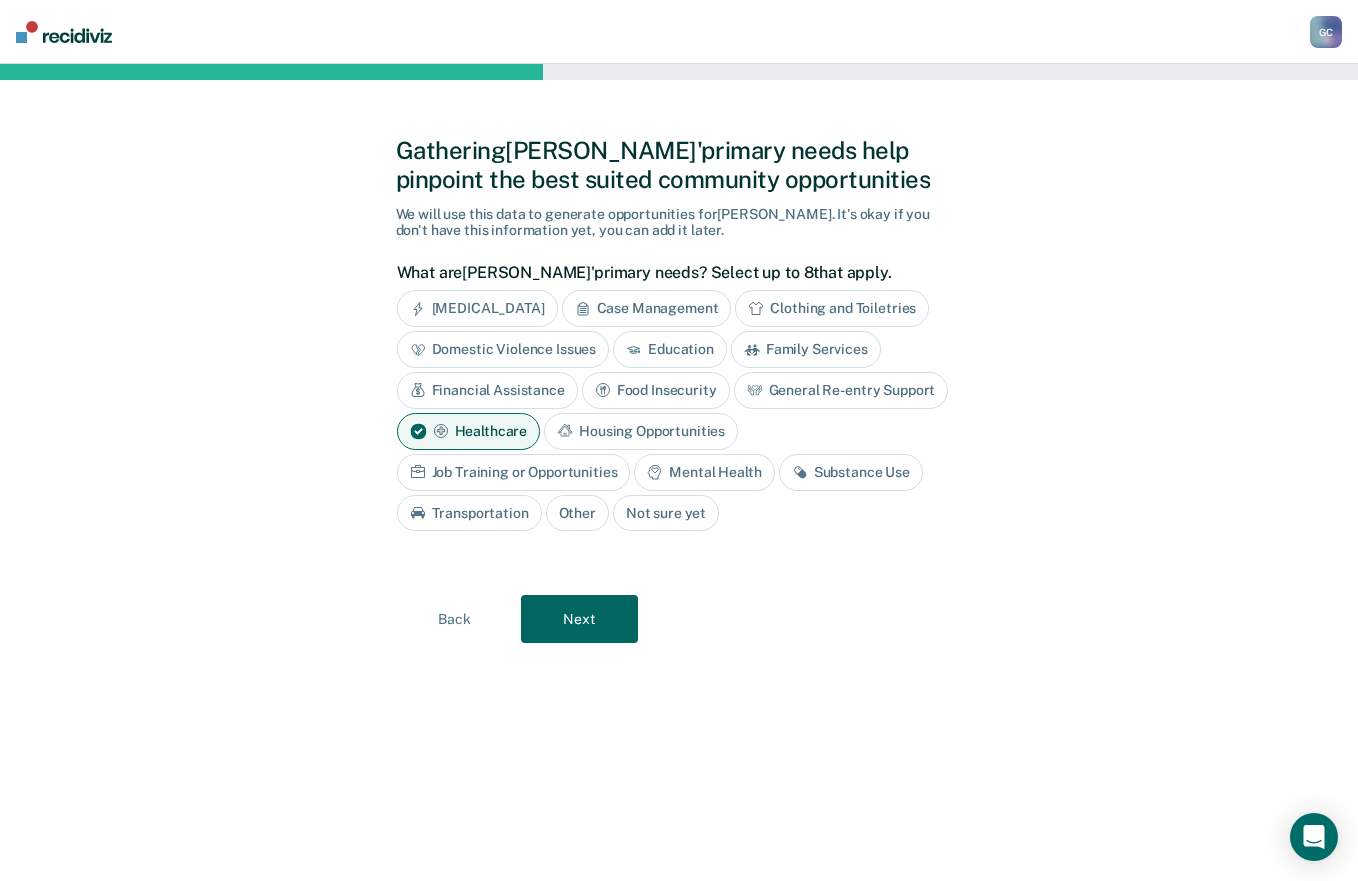 click on "Mental Health" at bounding box center [704, 472] 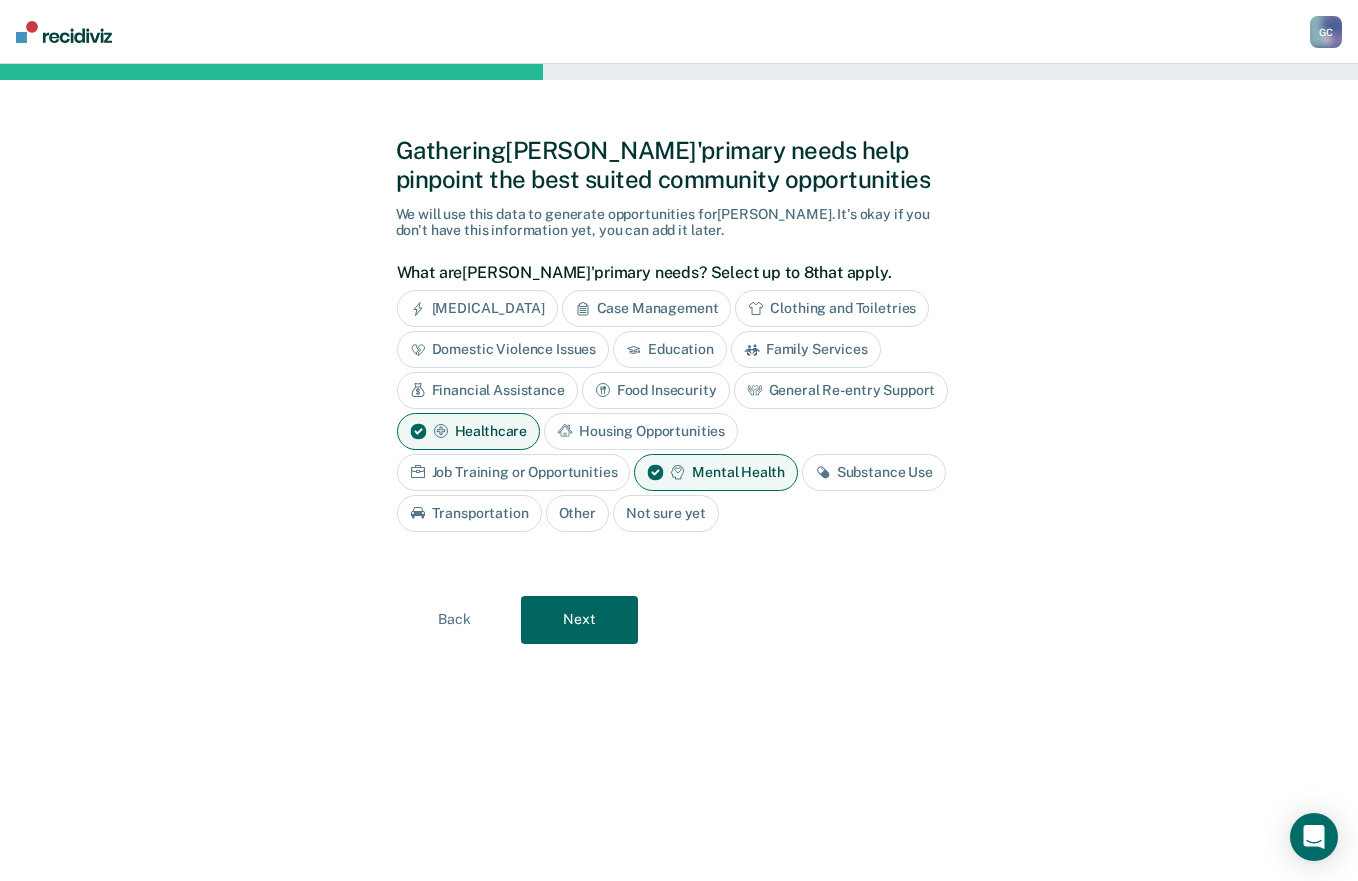 click on "Substance Use" at bounding box center [874, 472] 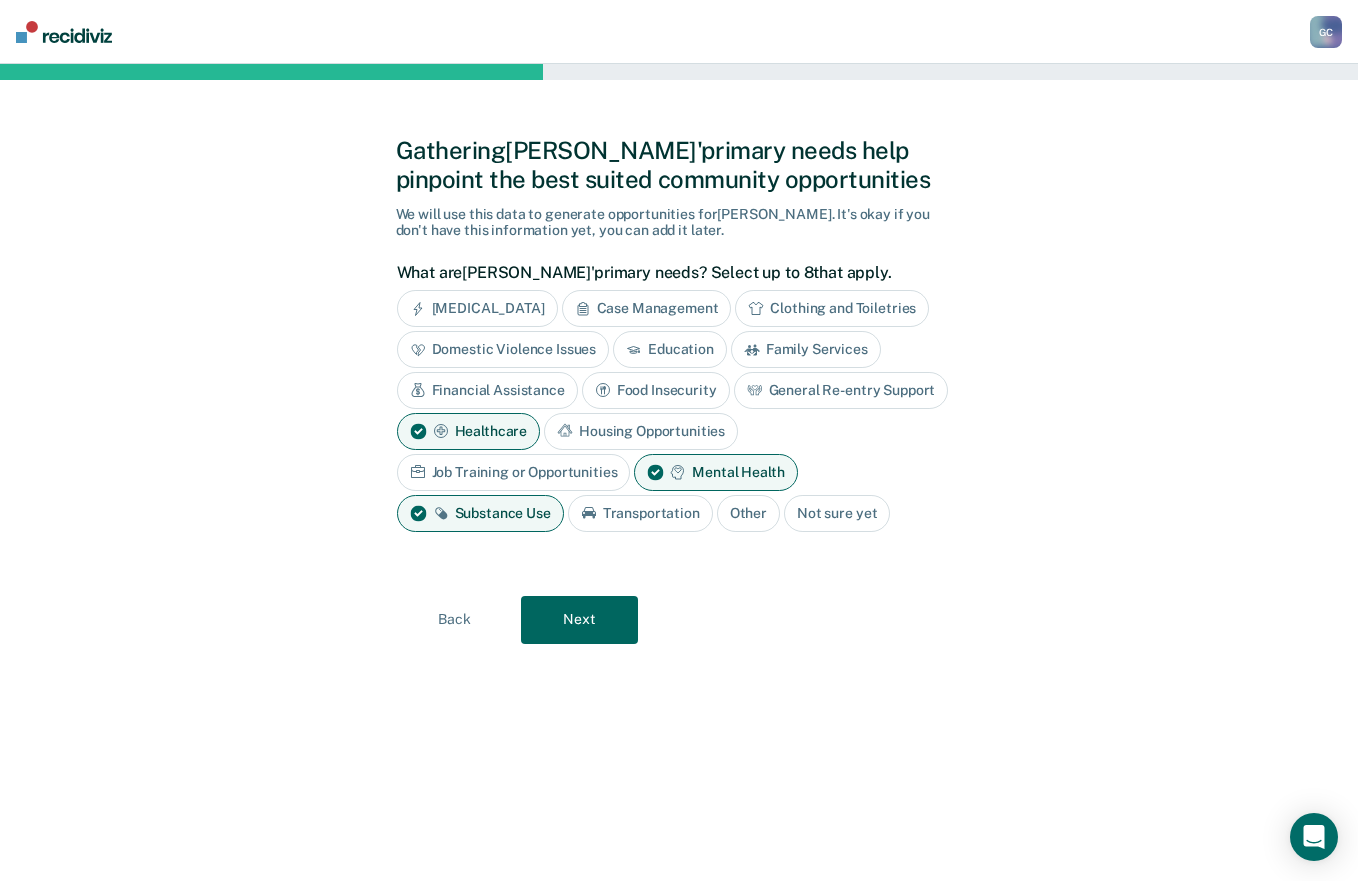 click on "Next" at bounding box center [579, 620] 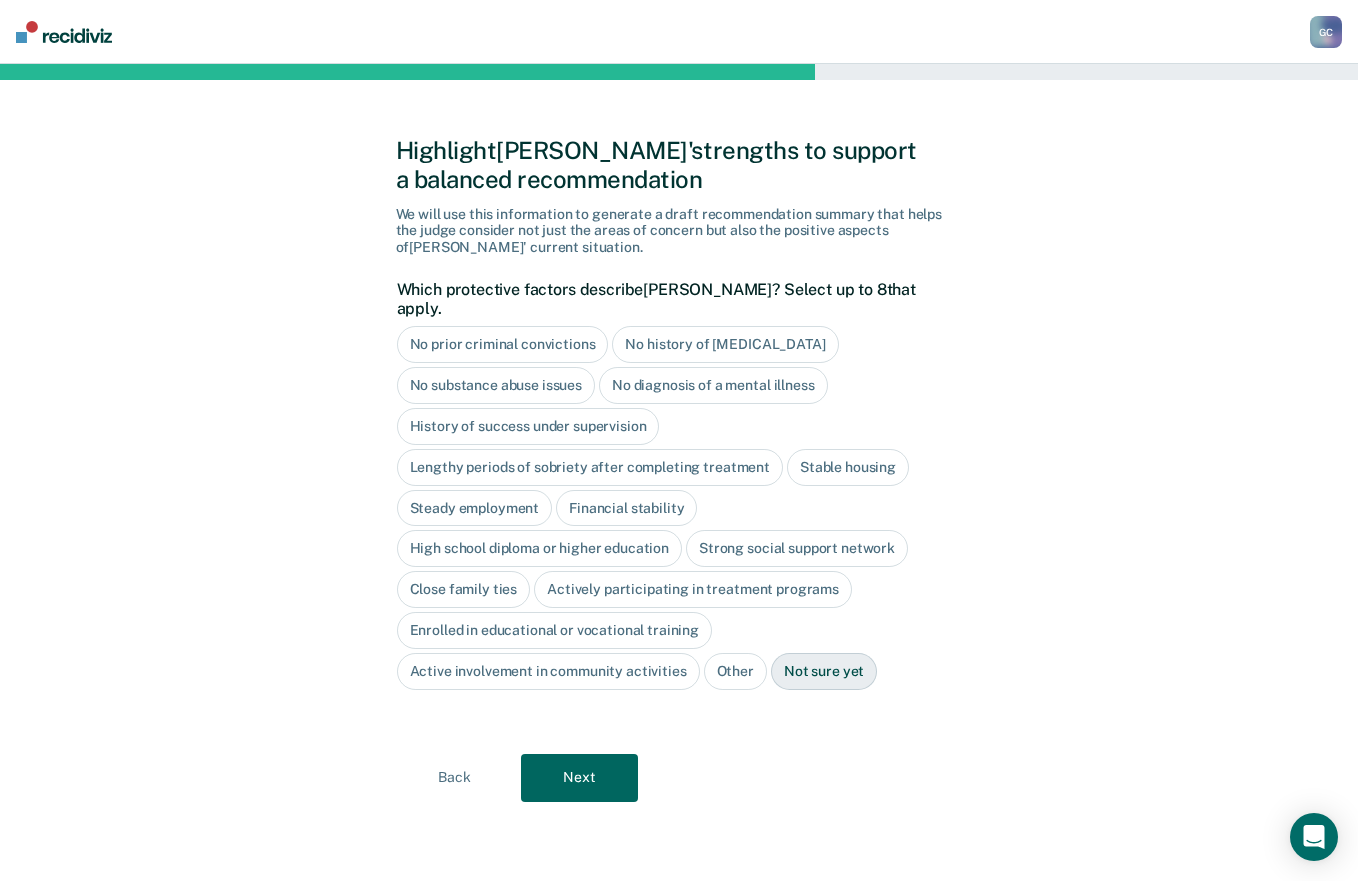 click on "Stable housing" at bounding box center (848, 467) 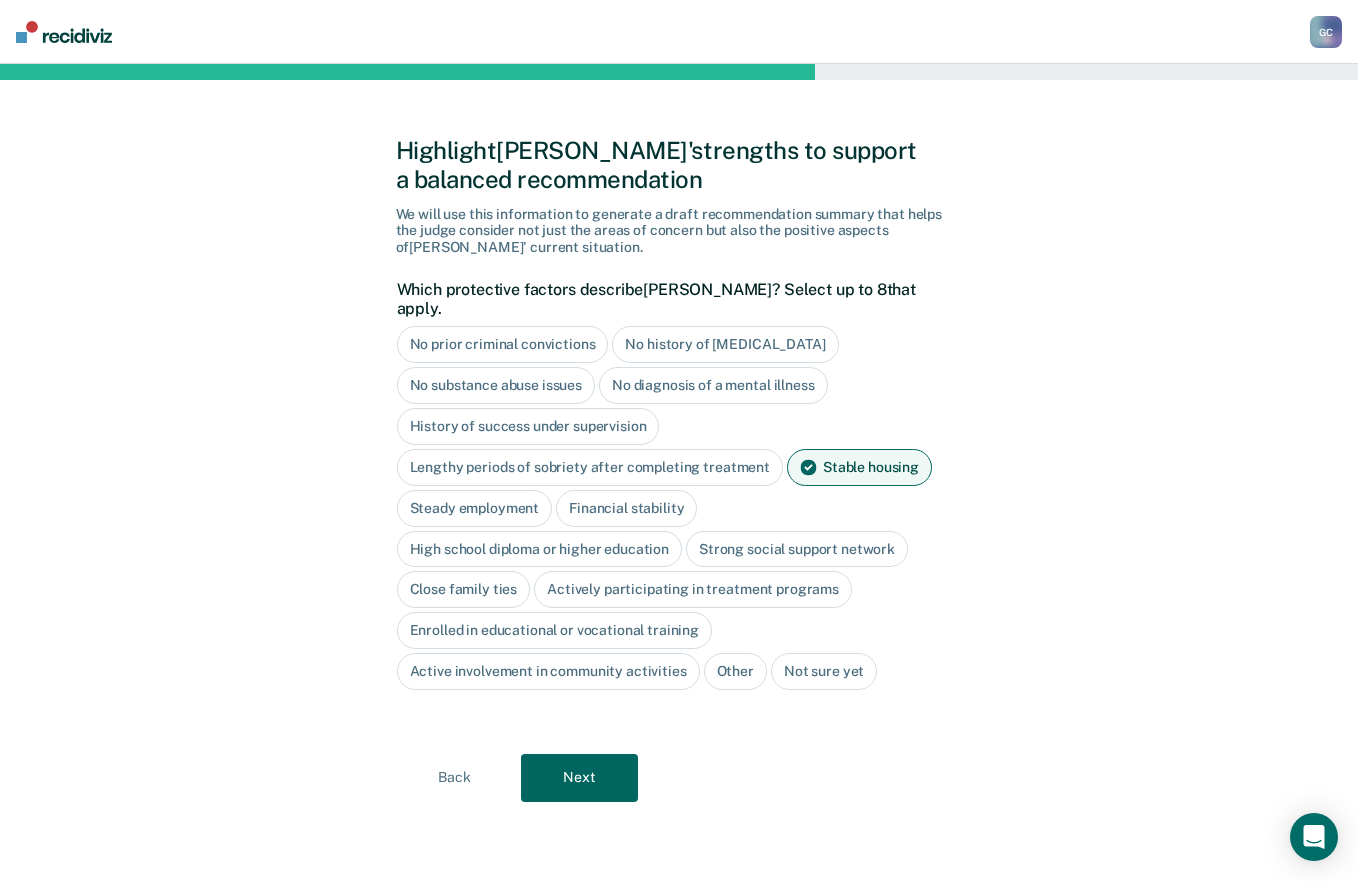 click on "Financial stability" at bounding box center [626, 508] 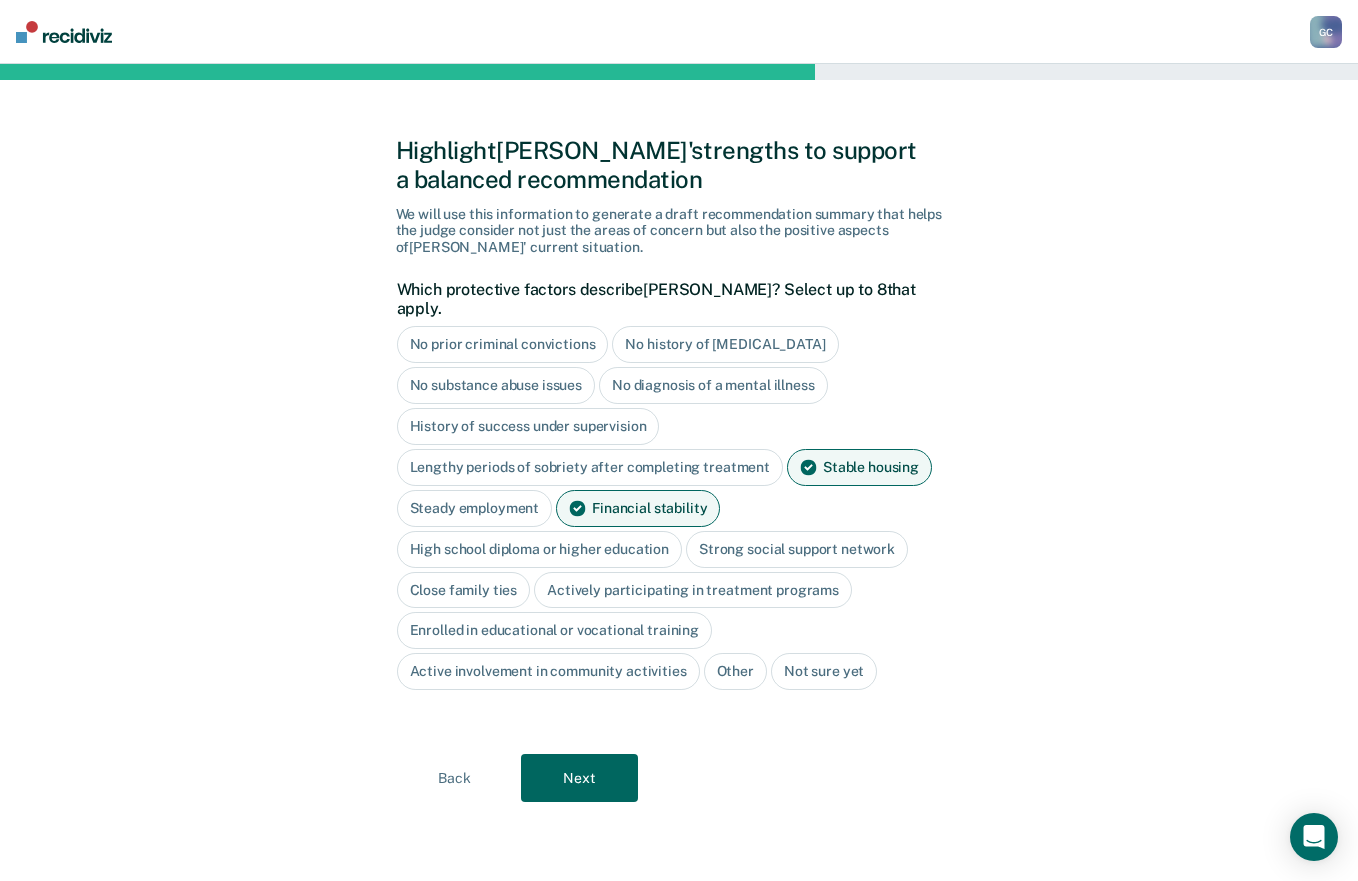 click on "Close family ties" at bounding box center (464, 590) 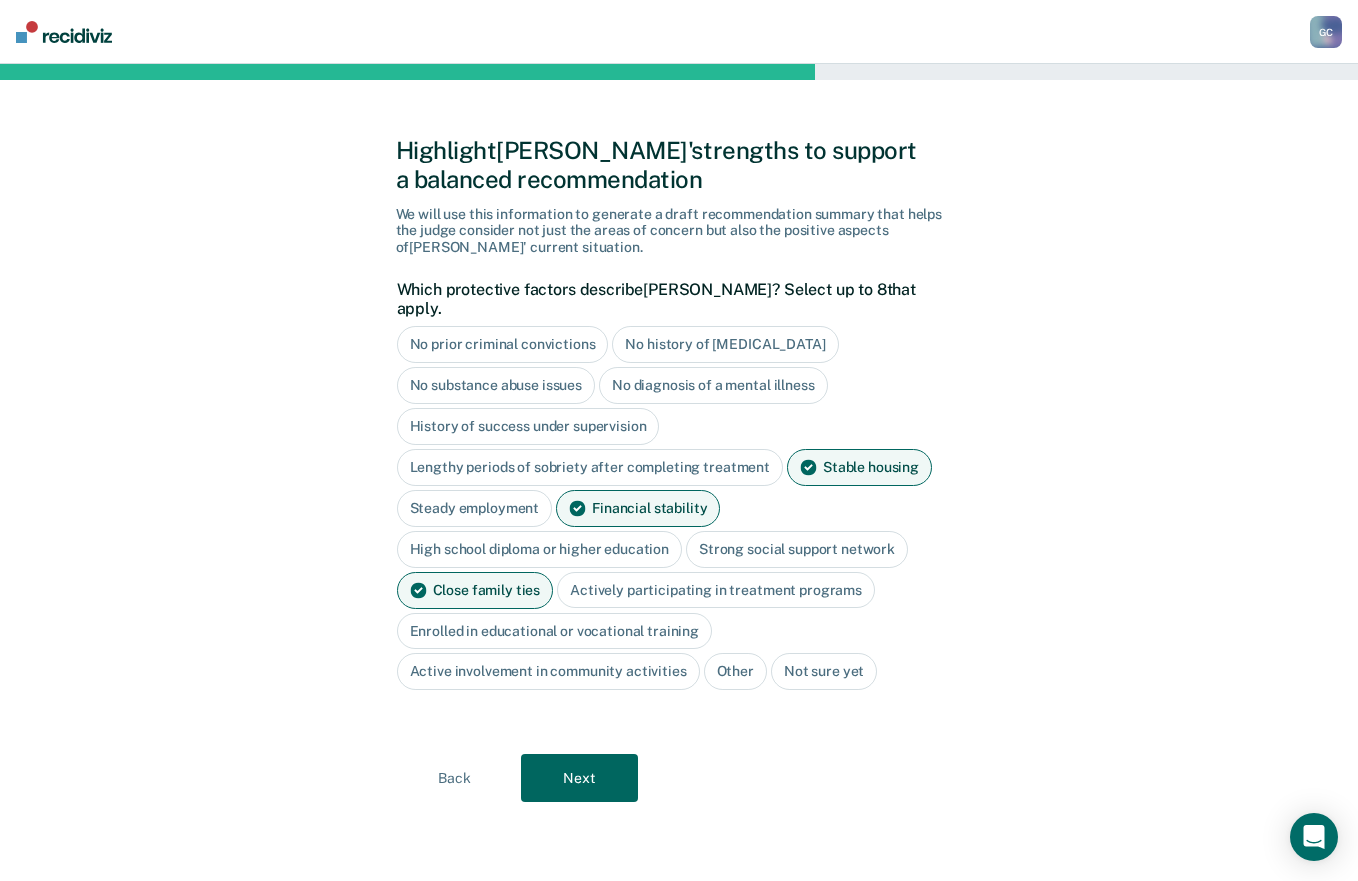 click on "Actively participating in treatment programs" at bounding box center [716, 590] 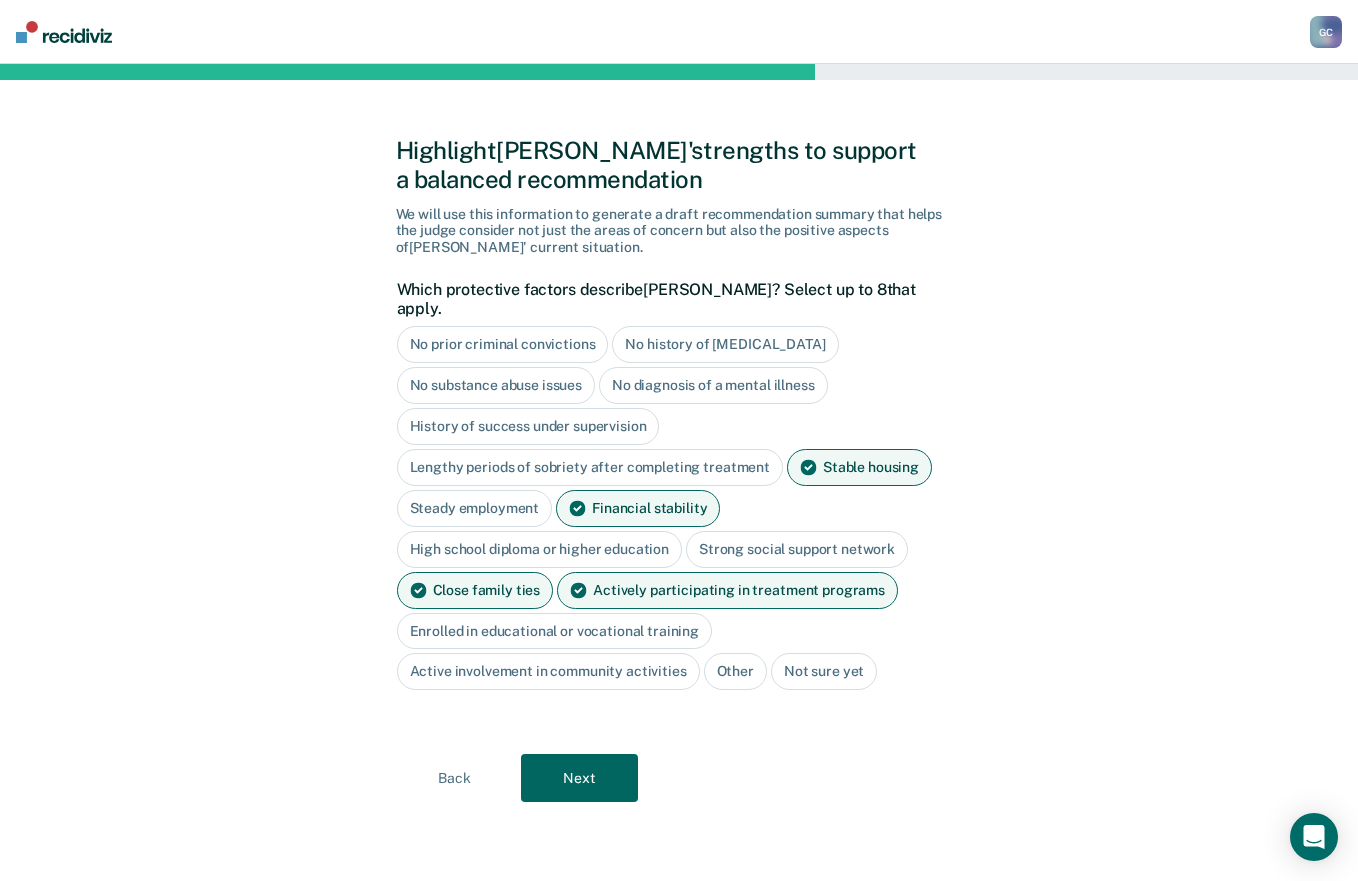 click on "Next" at bounding box center (579, 778) 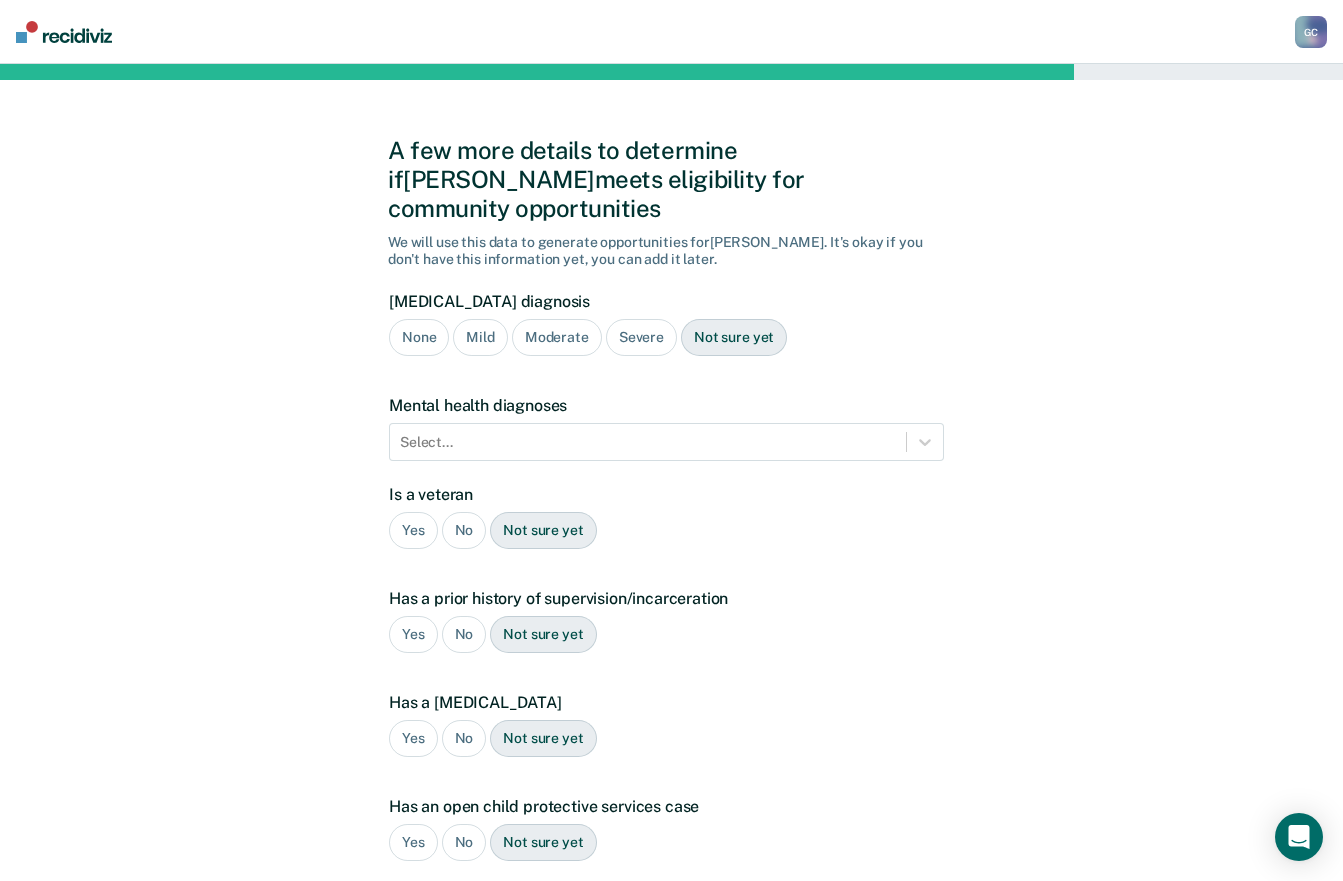 click on "Severe" at bounding box center [641, 337] 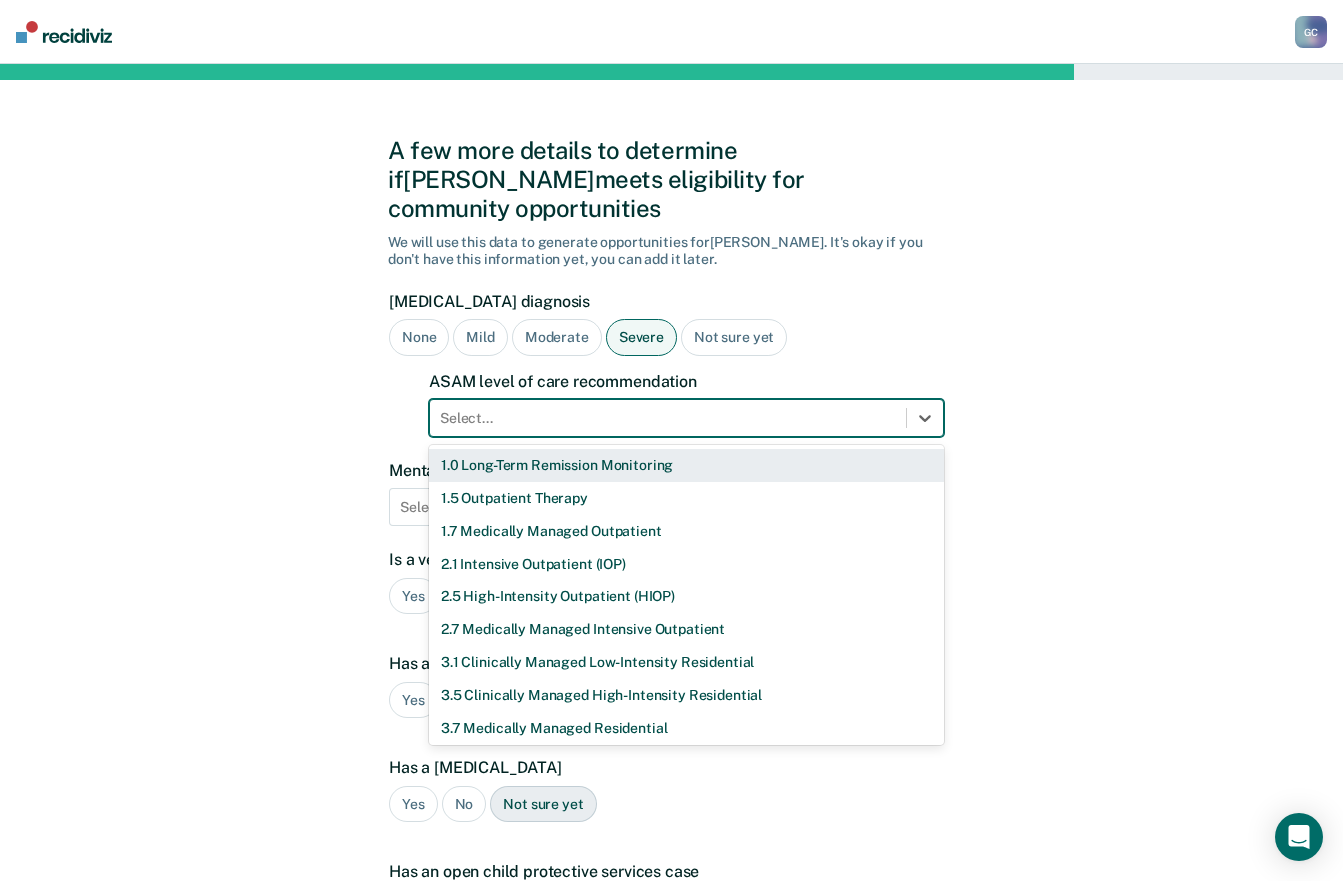 click at bounding box center (668, 418) 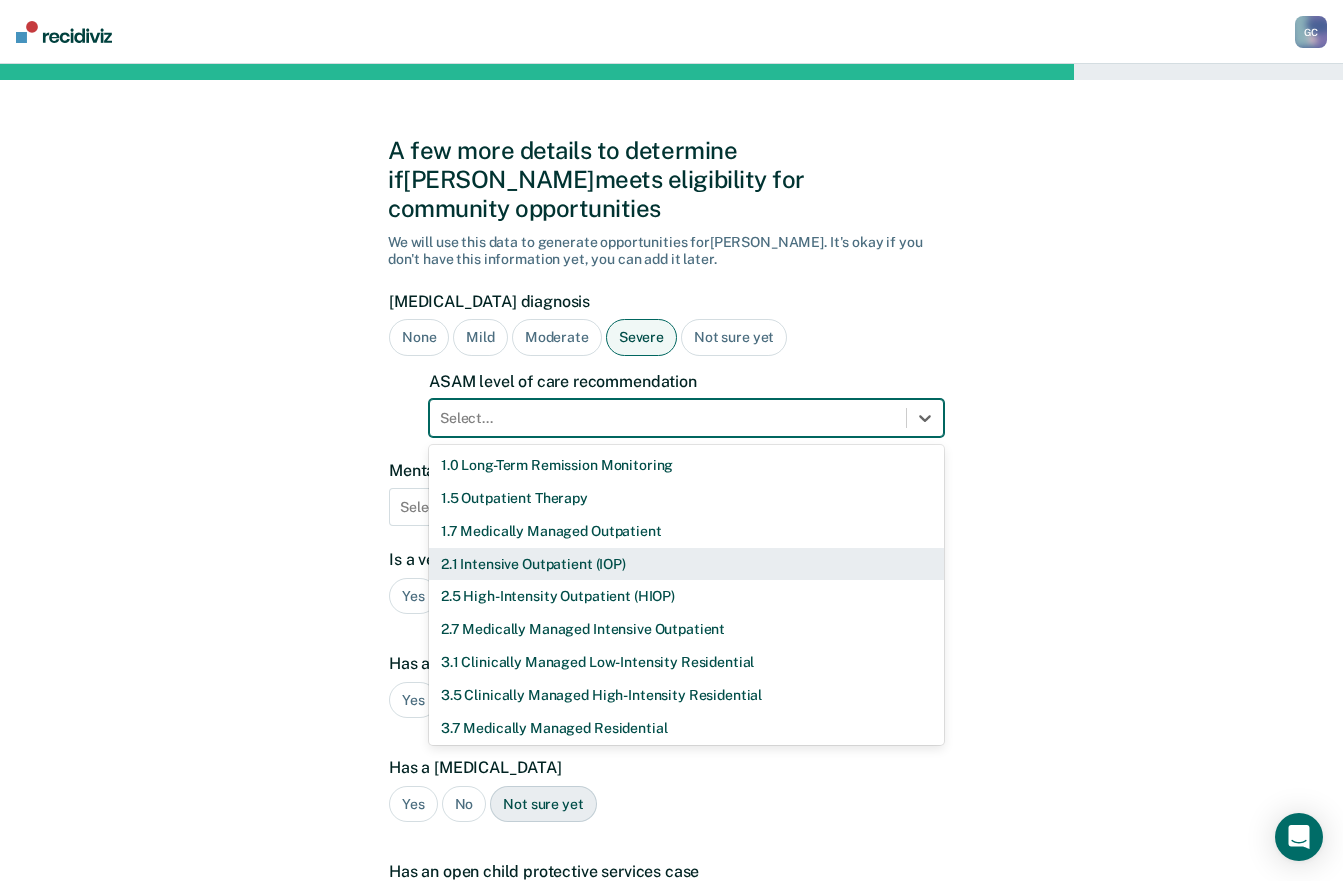 click on "2.1 Intensive Outpatient (IOP)" at bounding box center [686, 564] 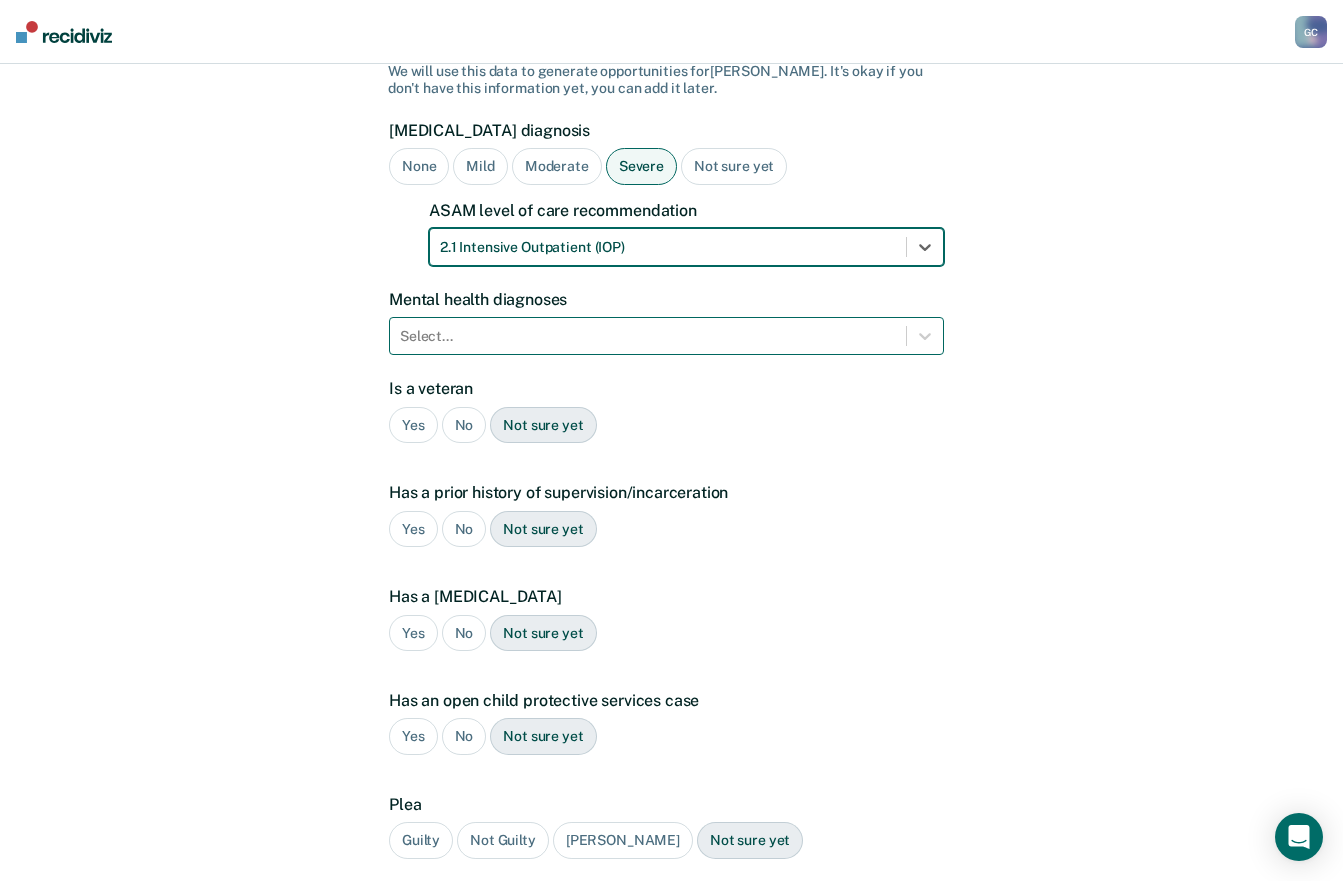 scroll, scrollTop: 200, scrollLeft: 0, axis: vertical 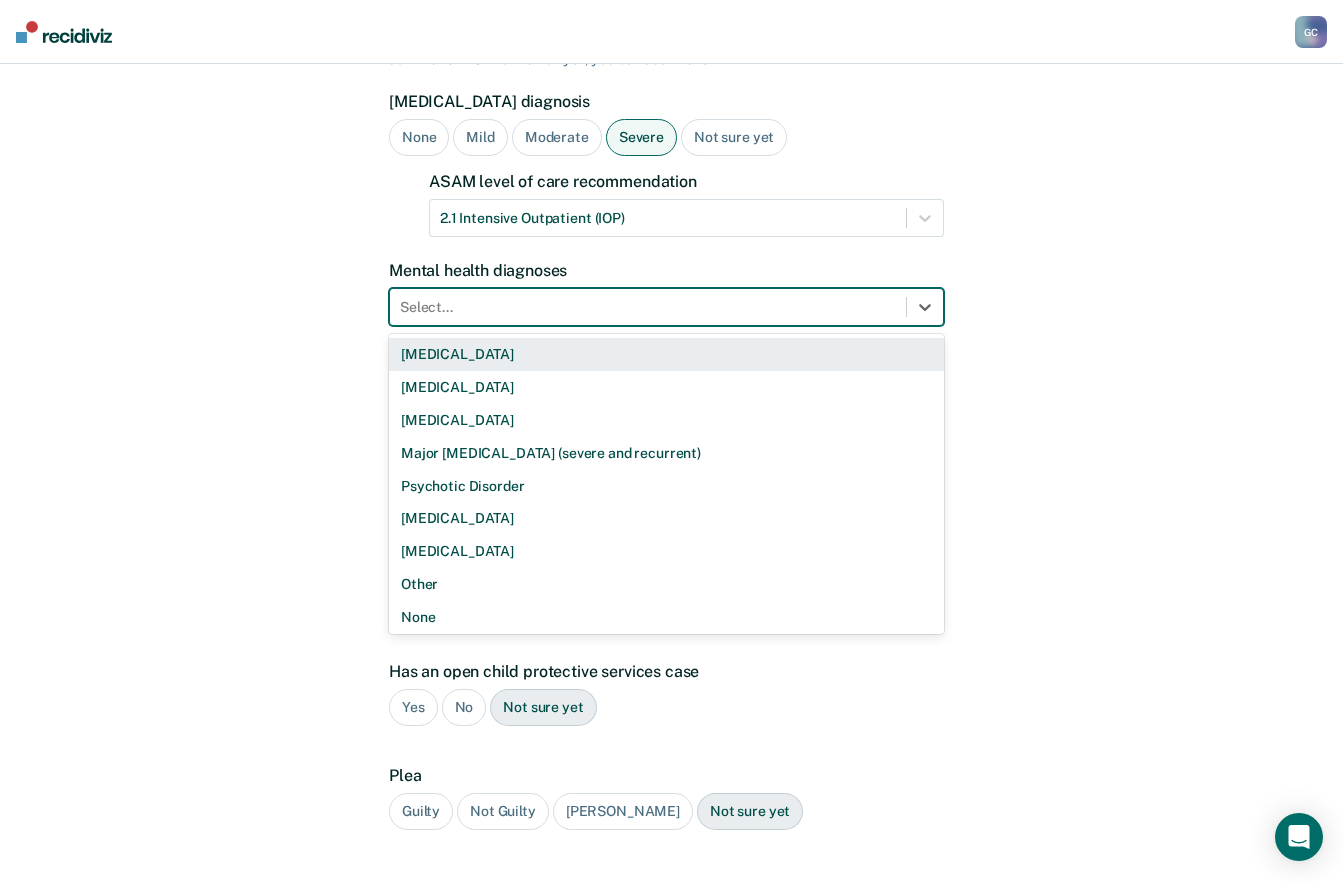 click at bounding box center [648, 307] 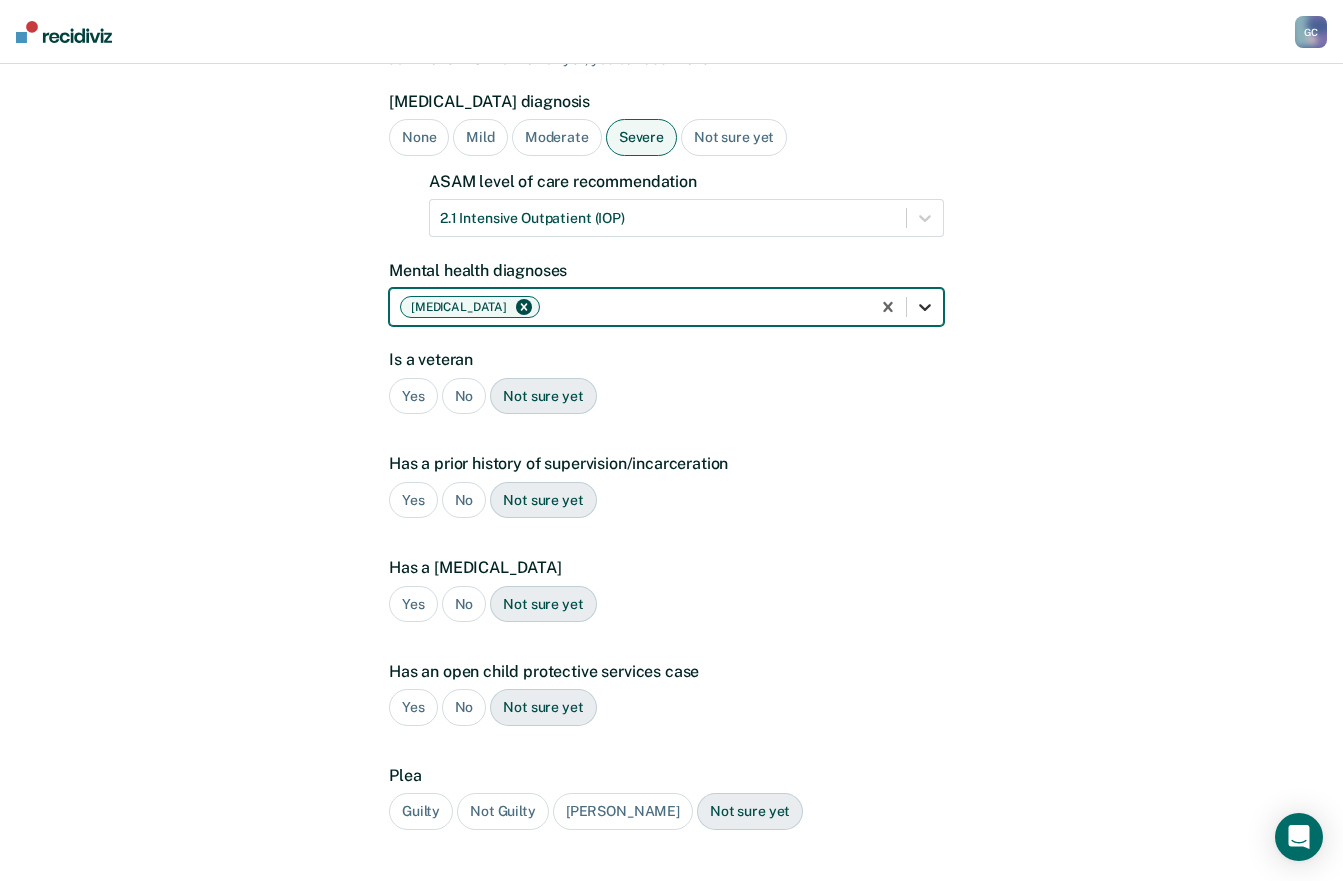 click at bounding box center (925, 307) 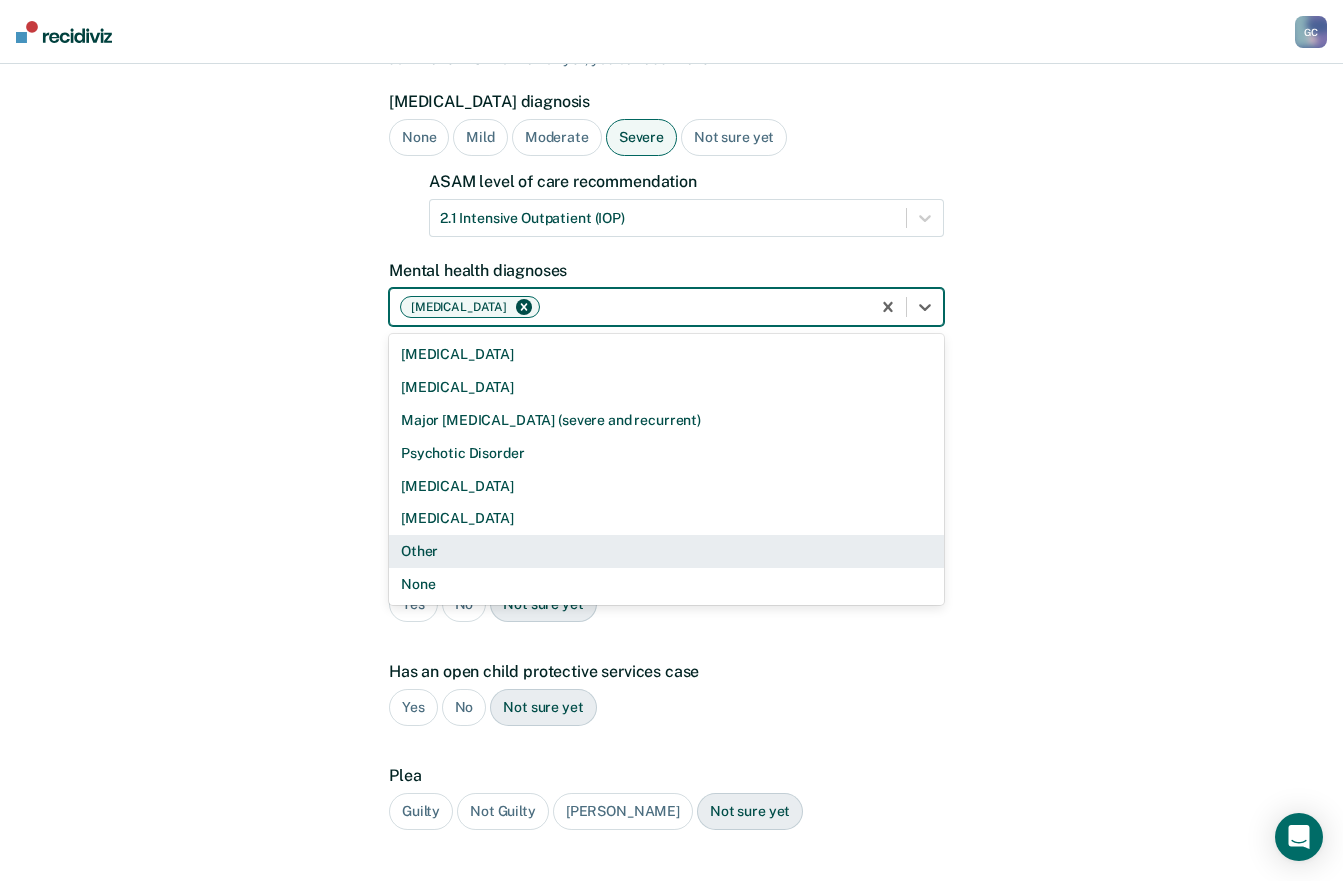click on "Other" at bounding box center (666, 551) 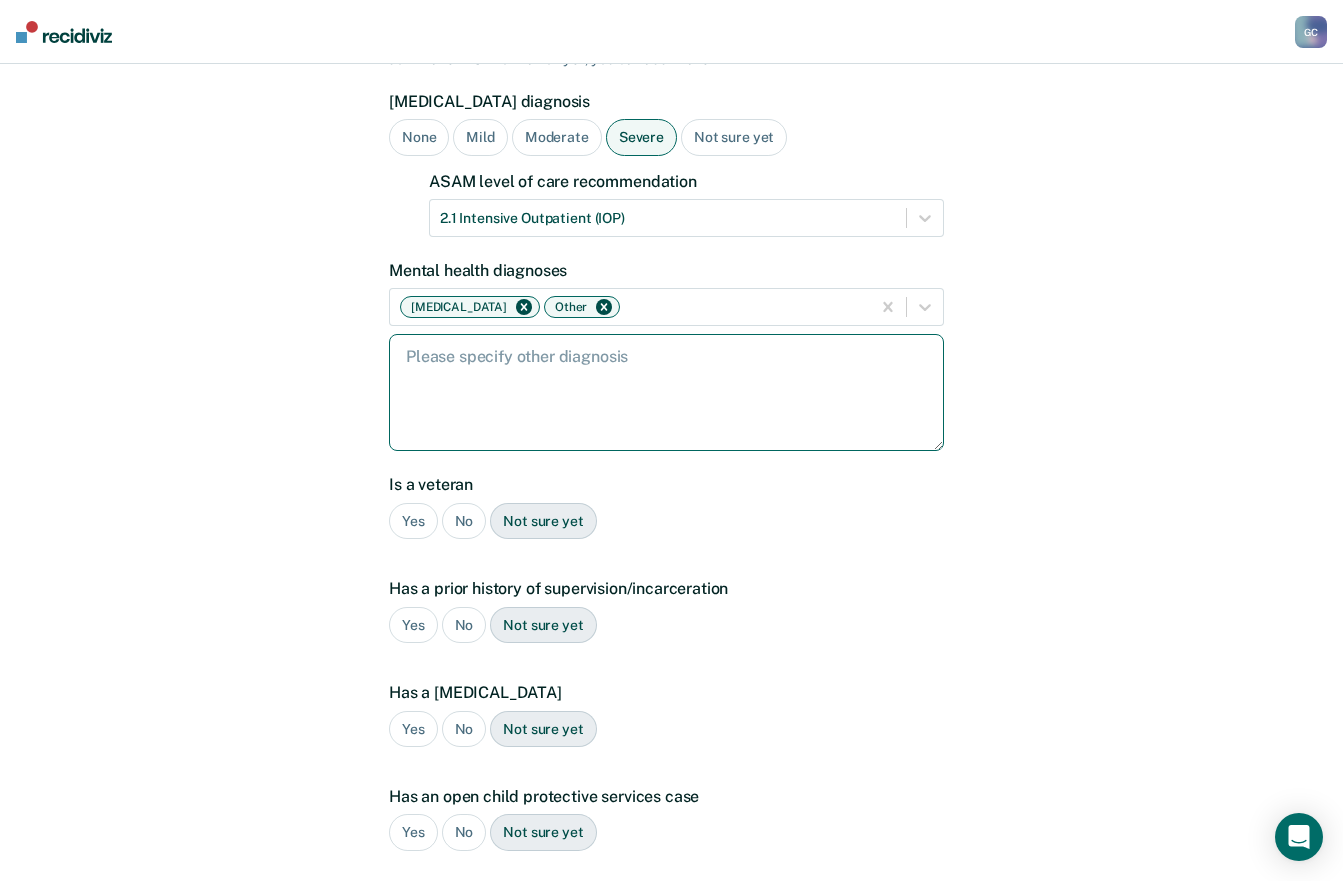 click at bounding box center [666, 392] 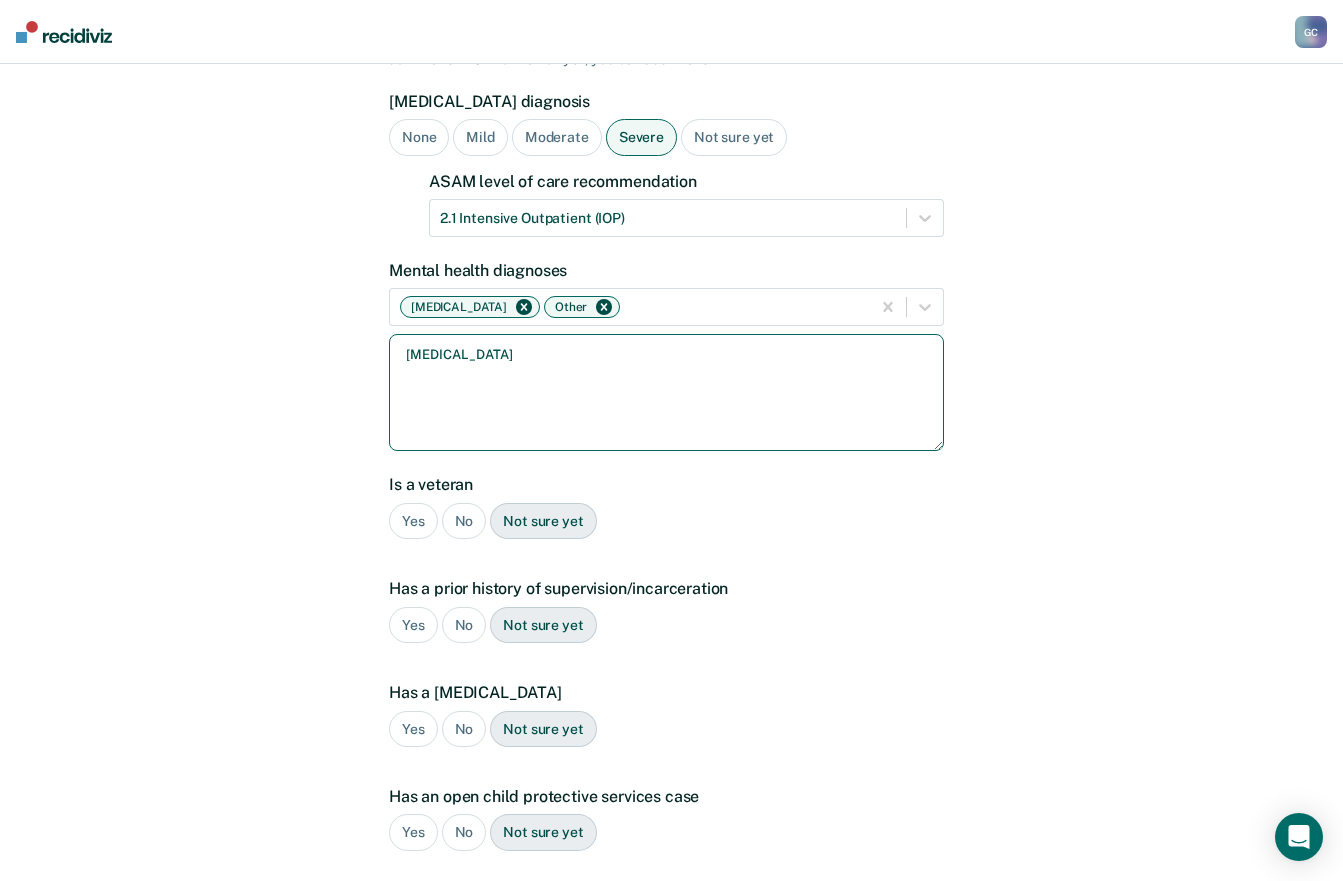 type on "[MEDICAL_DATA]" 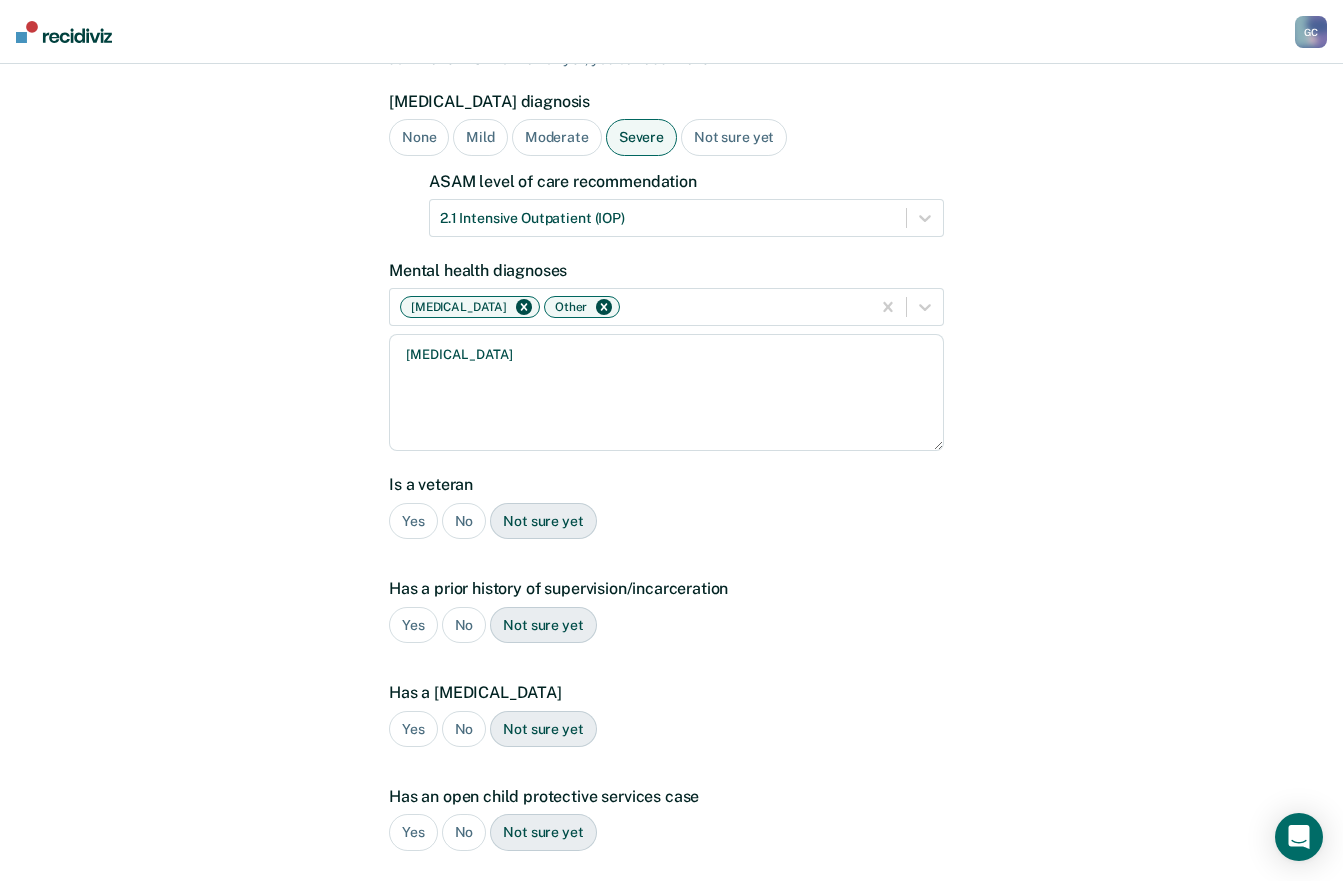 click on "No" at bounding box center [464, 521] 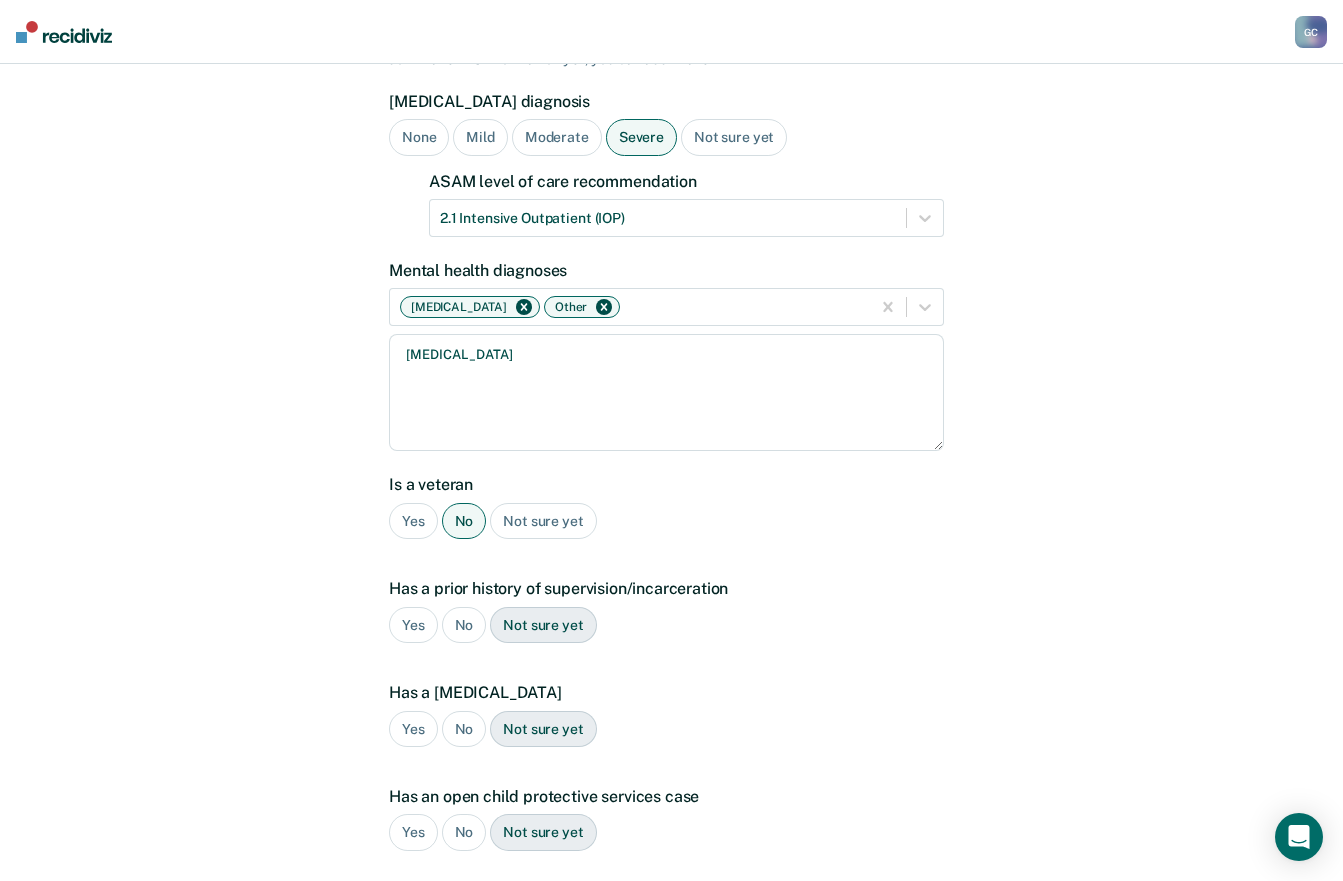 click on "Yes" at bounding box center (413, 625) 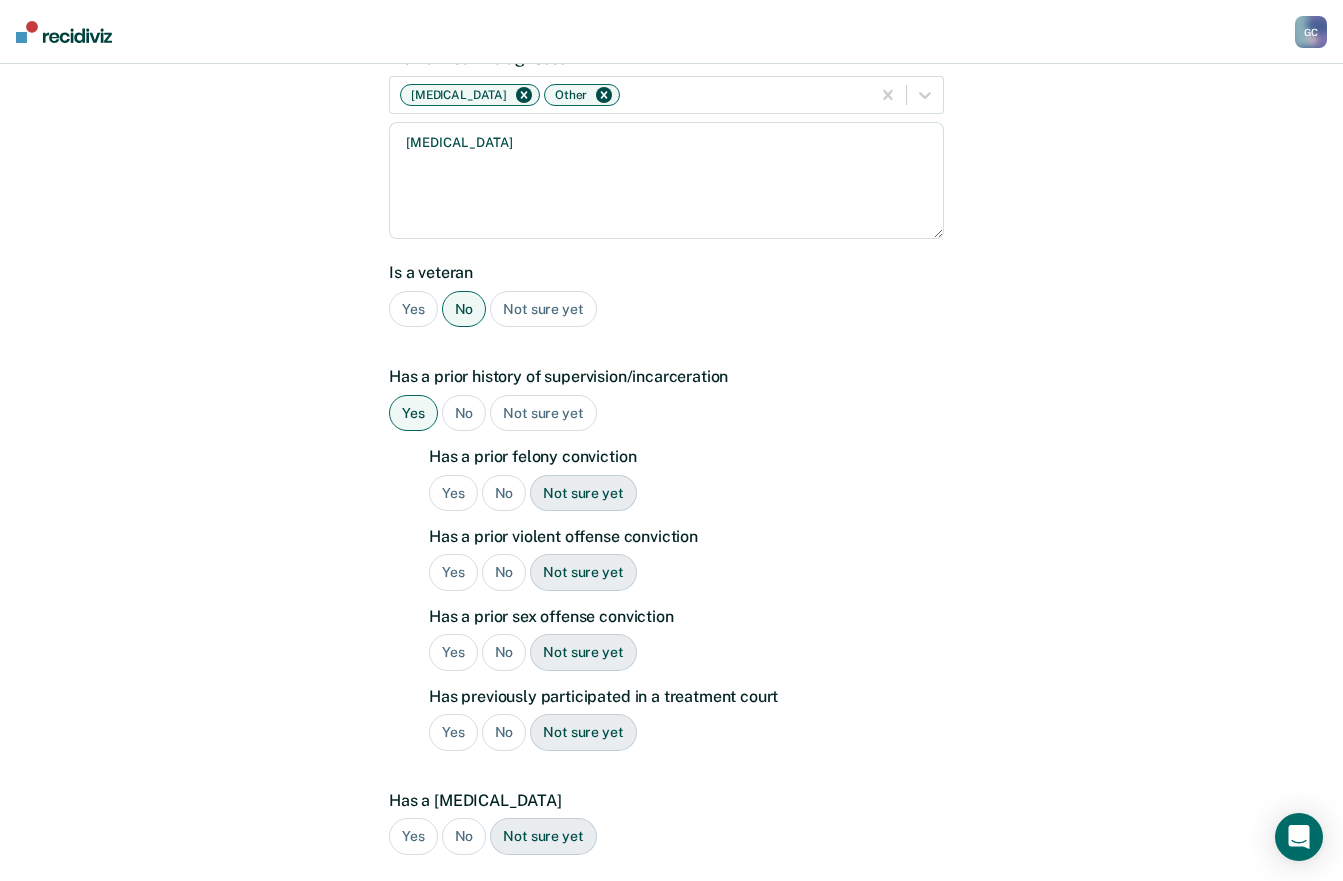 scroll, scrollTop: 500, scrollLeft: 0, axis: vertical 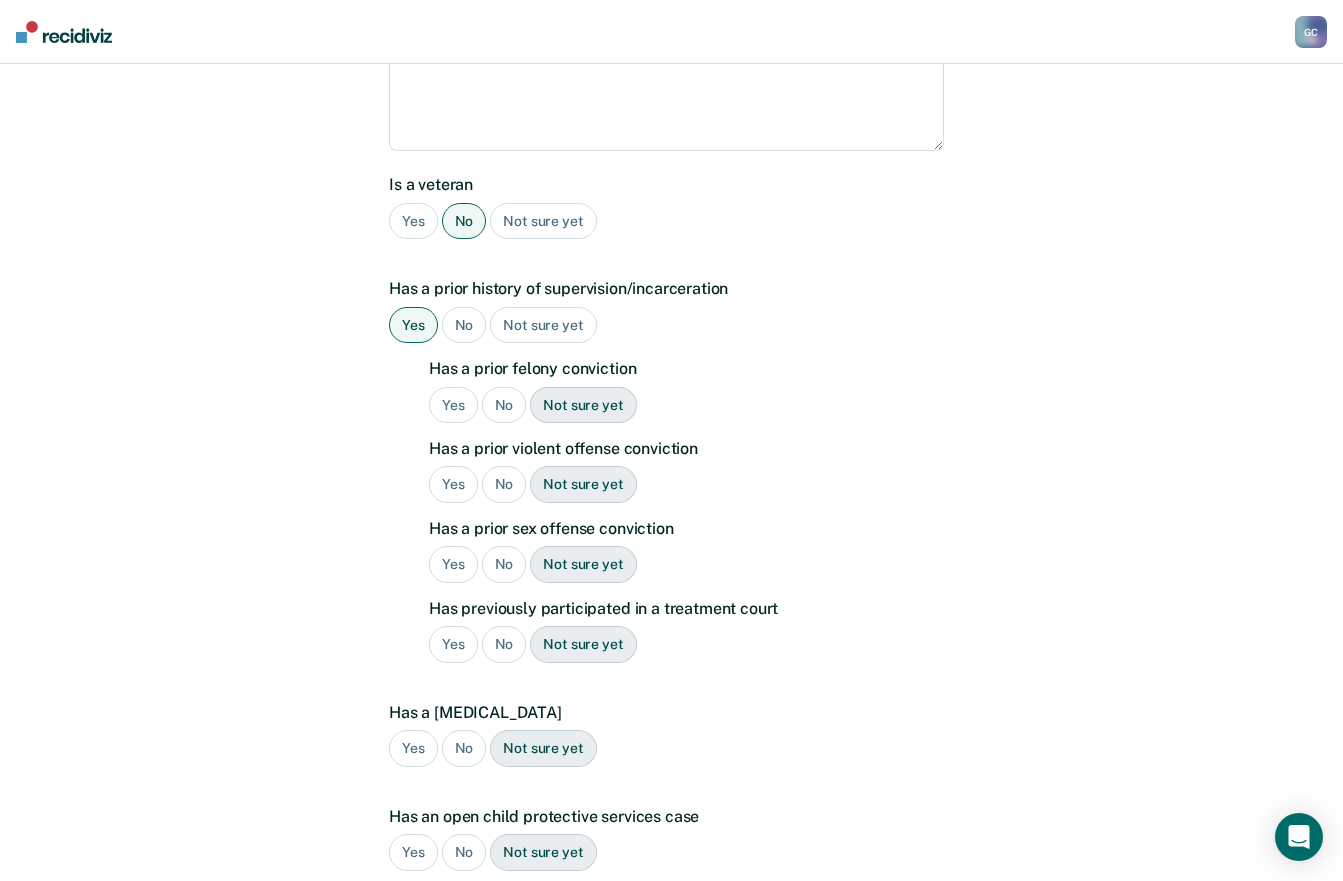 click on "No" at bounding box center (504, 405) 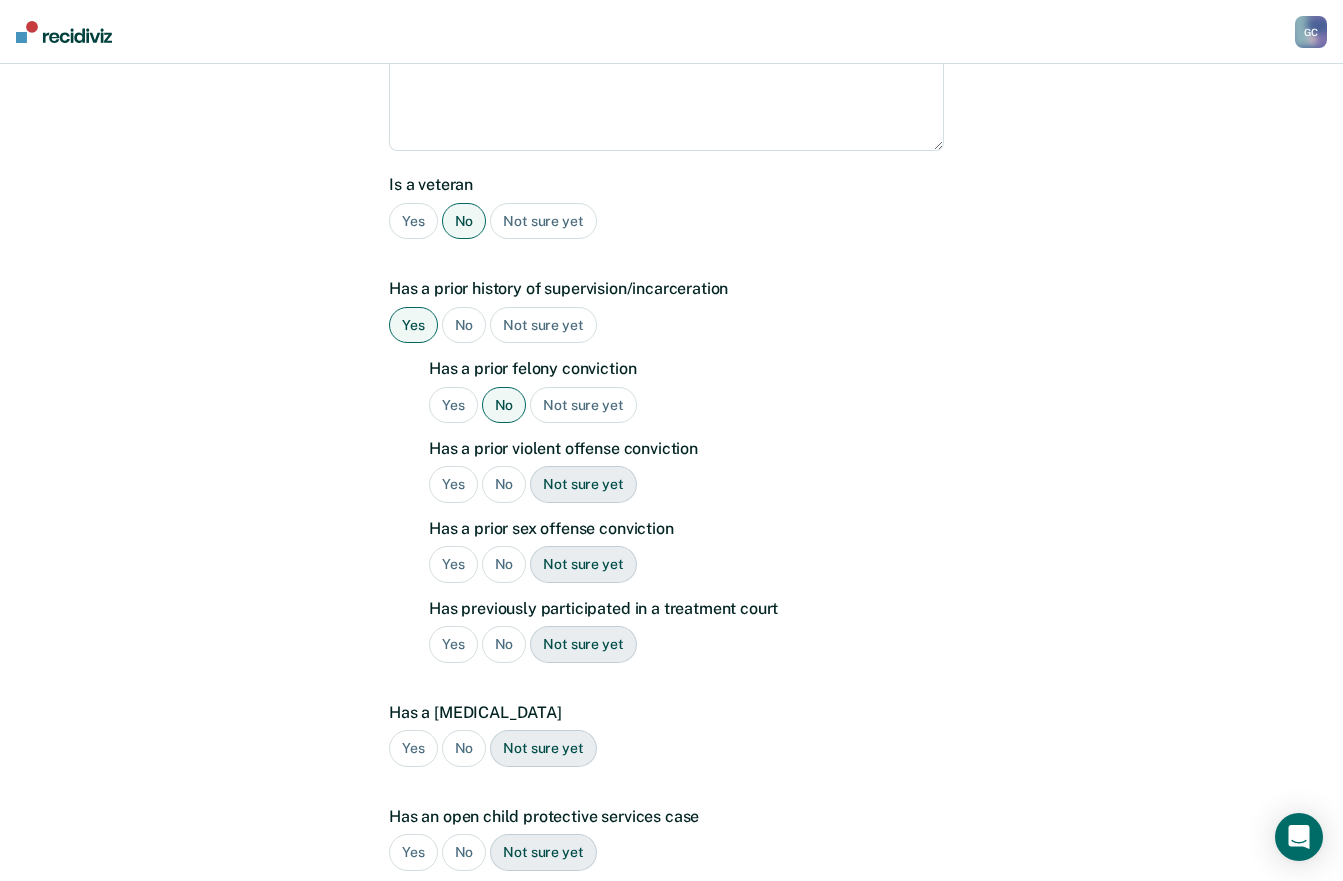 click on "No" at bounding box center (504, 484) 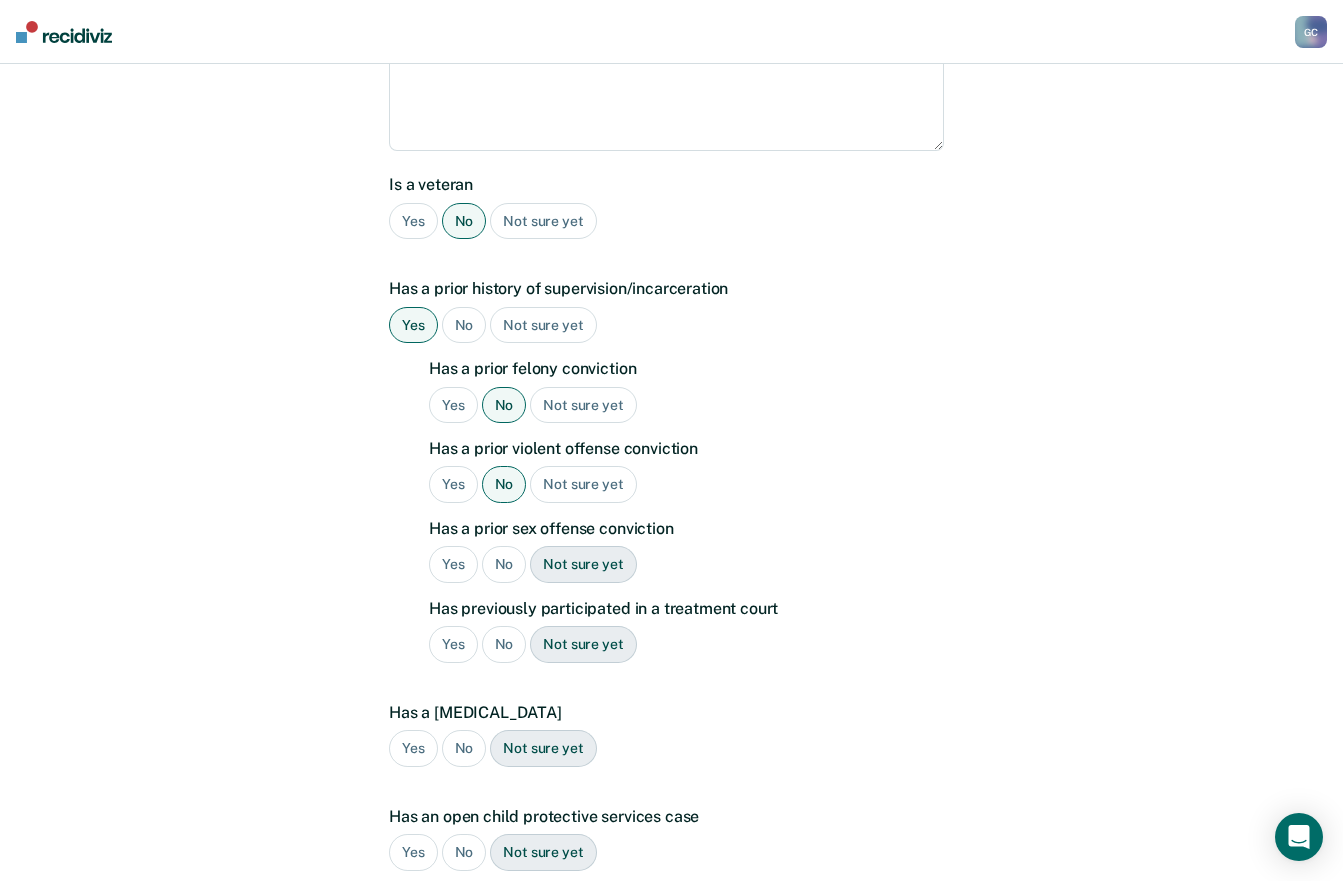 click on "No" at bounding box center [504, 564] 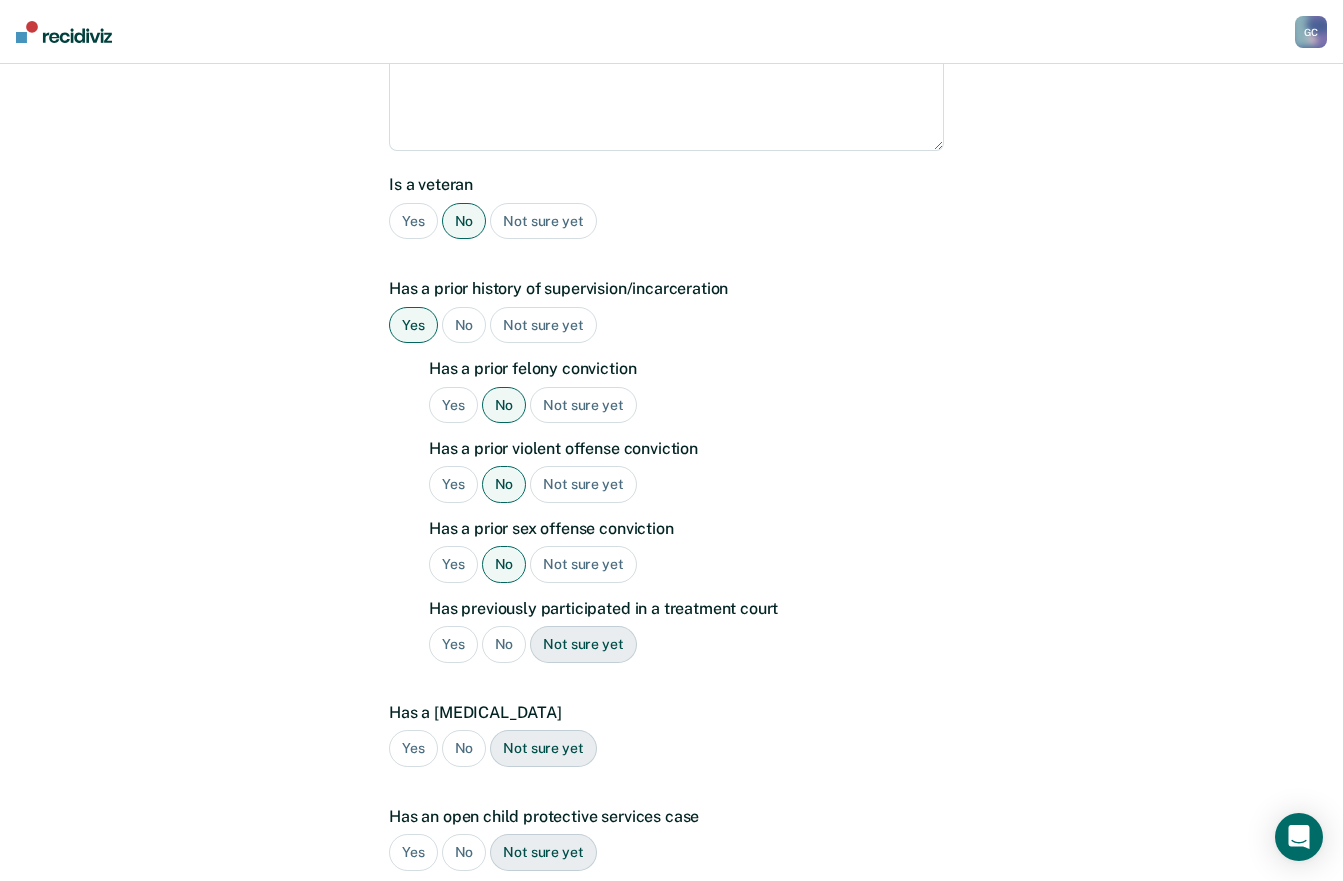 click on "No" at bounding box center [504, 644] 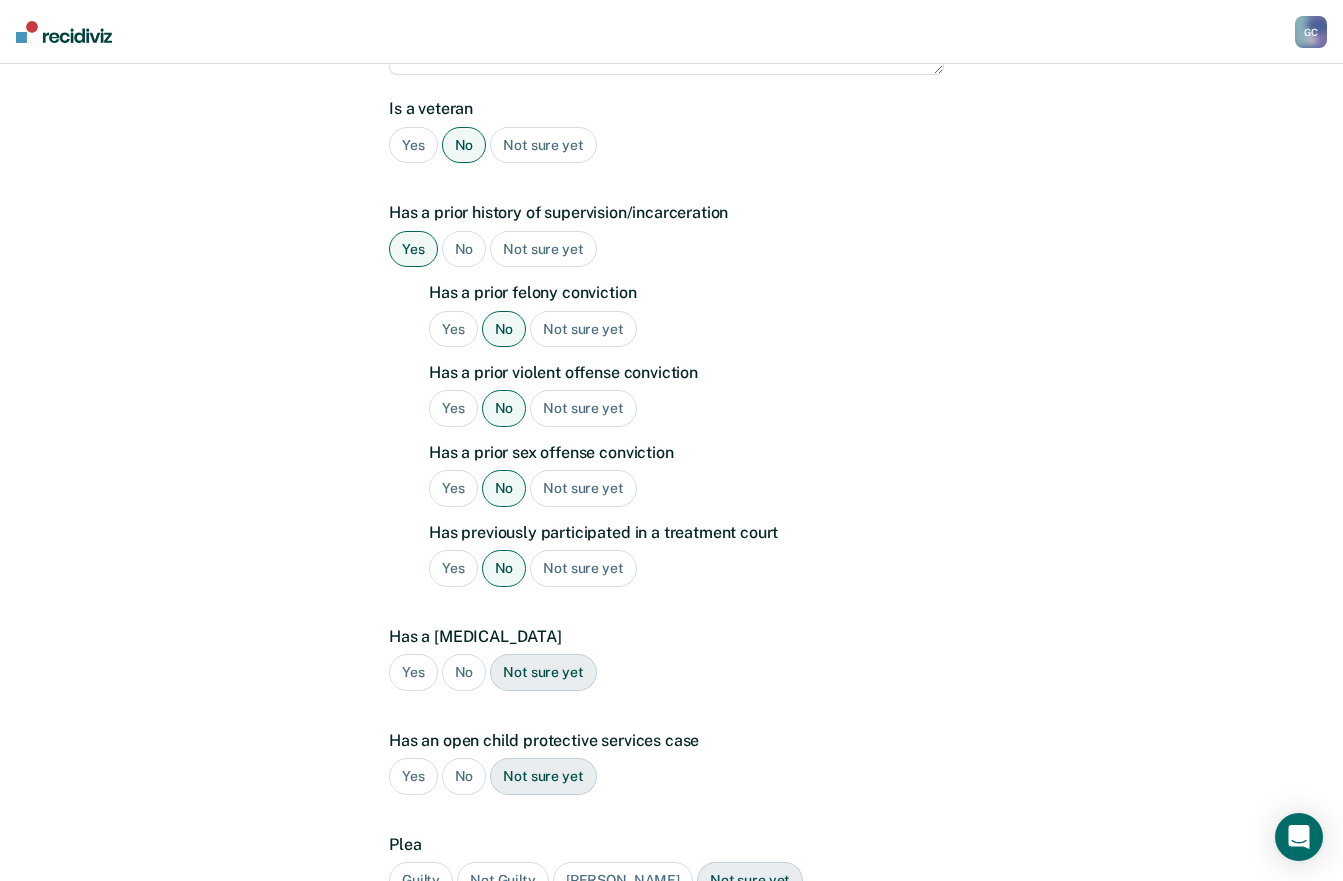 scroll, scrollTop: 749, scrollLeft: 0, axis: vertical 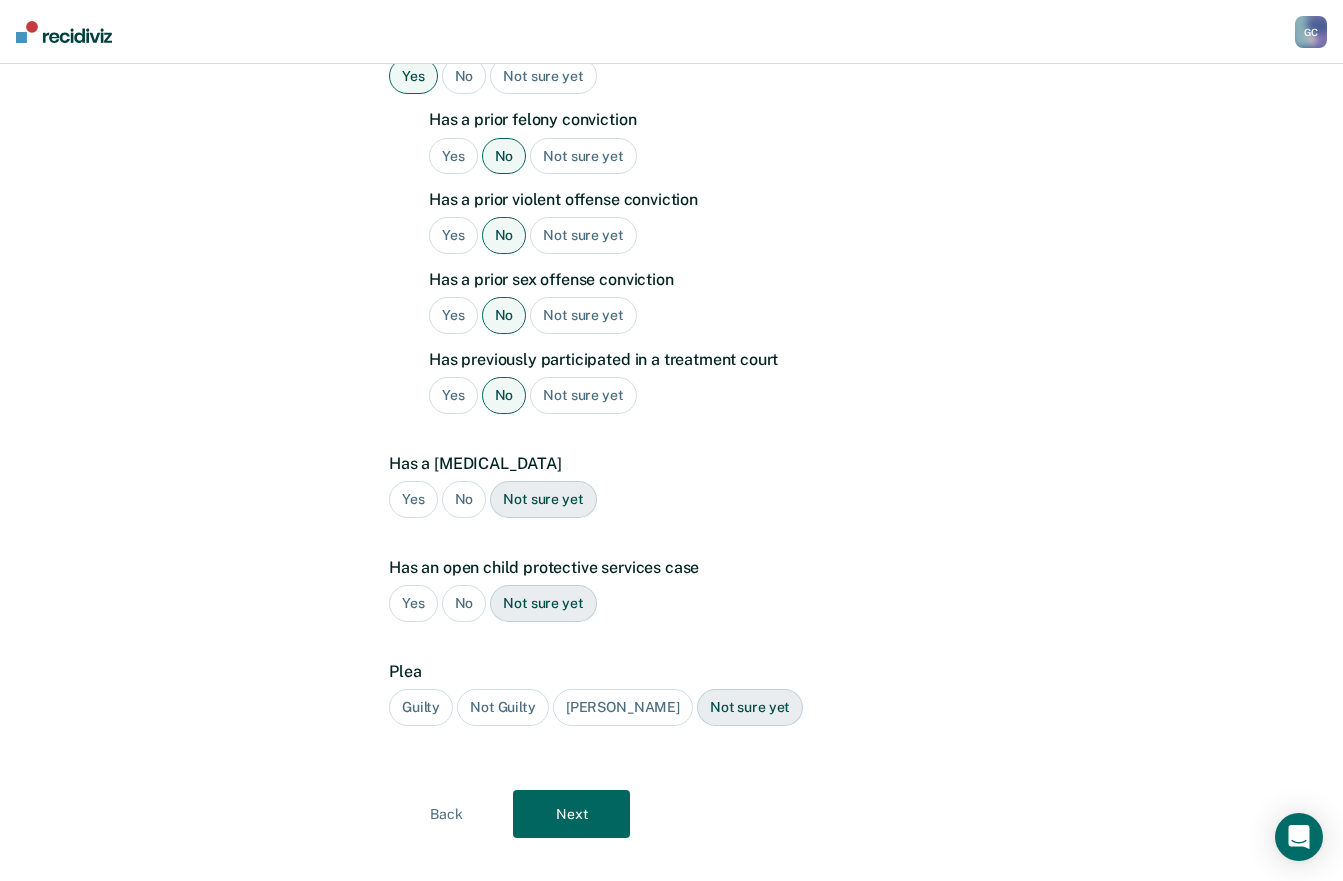 click on "No" at bounding box center [464, 499] 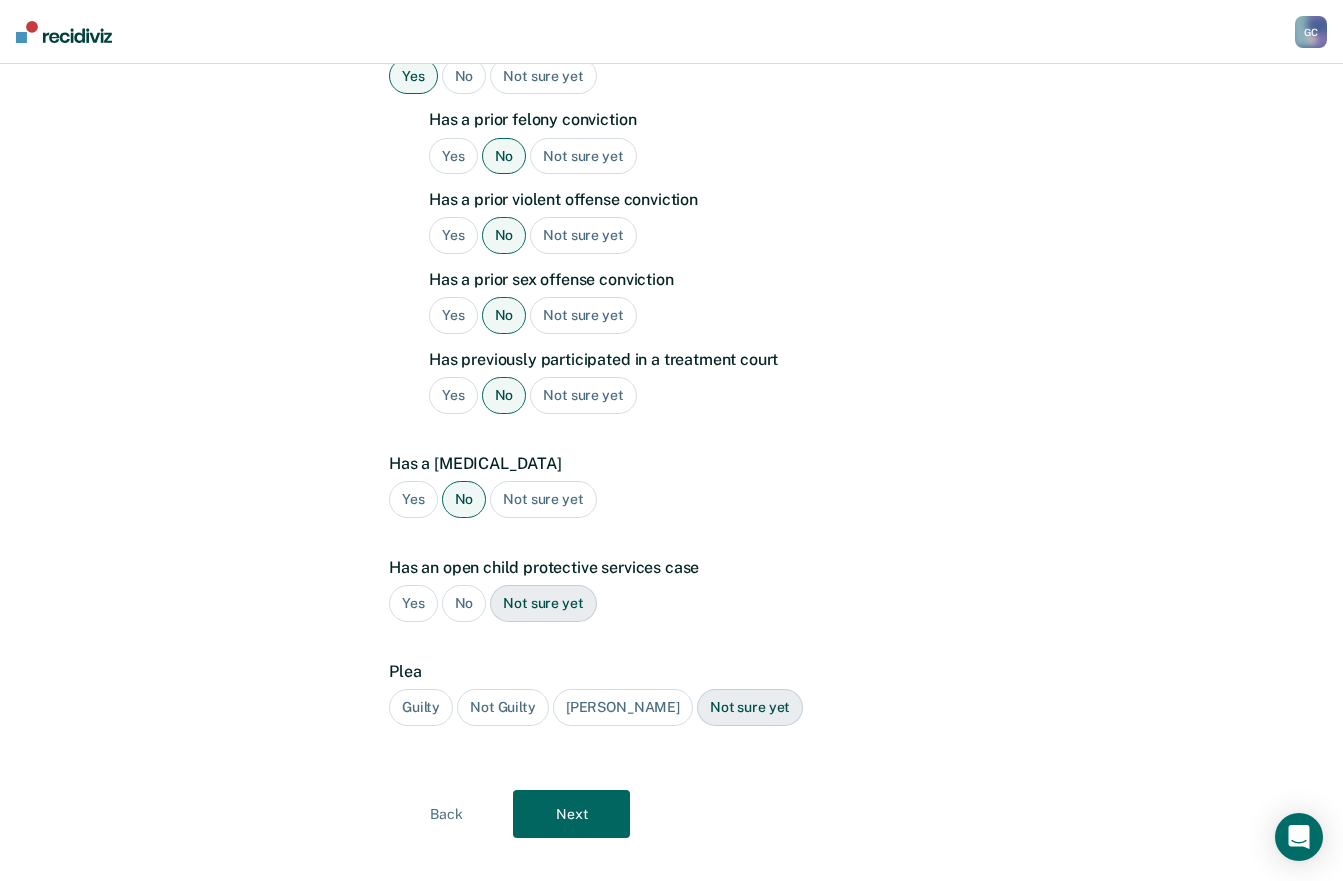 click on "No" at bounding box center (464, 603) 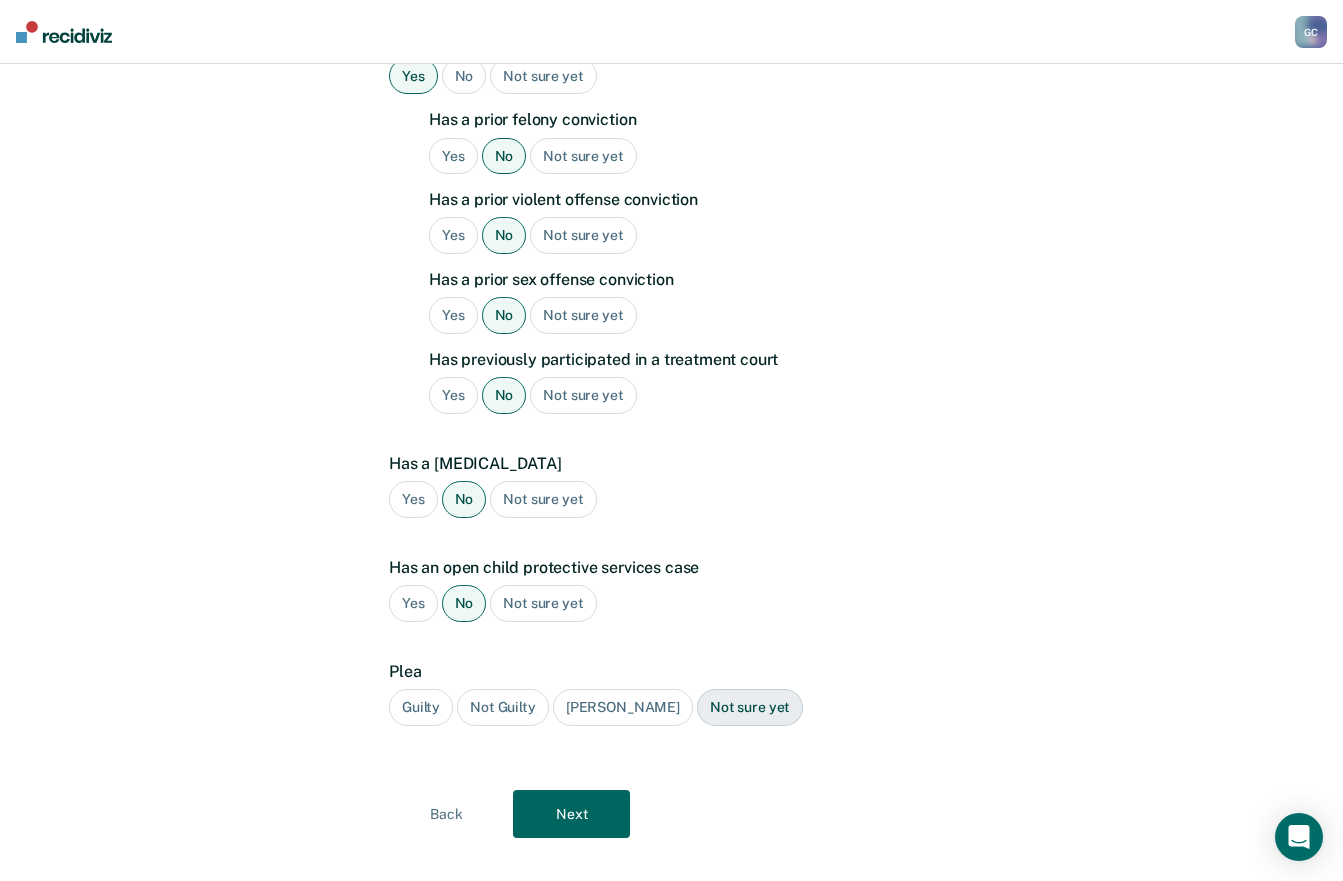 click on "Guilty" at bounding box center [421, 707] 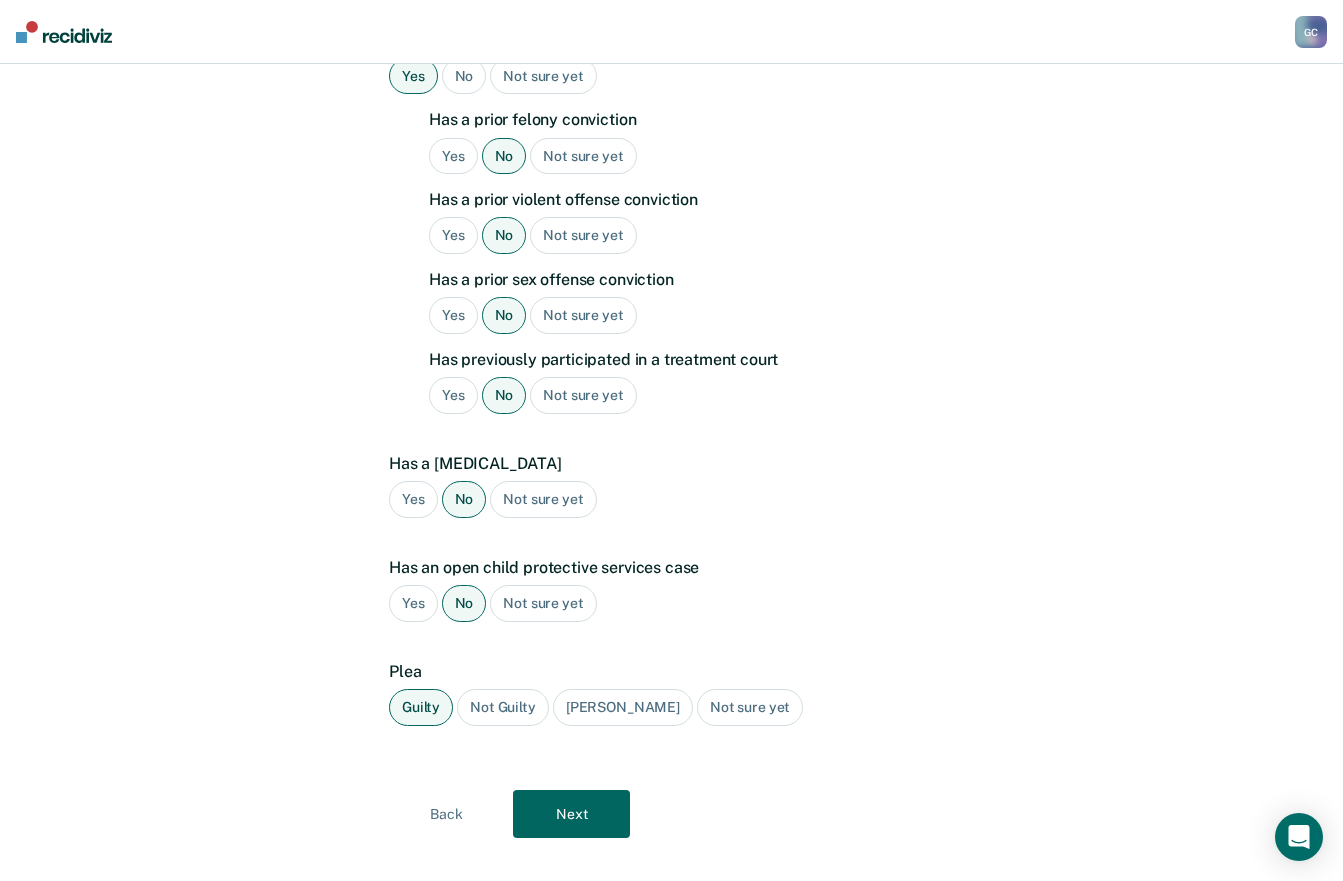 click on "Next" at bounding box center [571, 814] 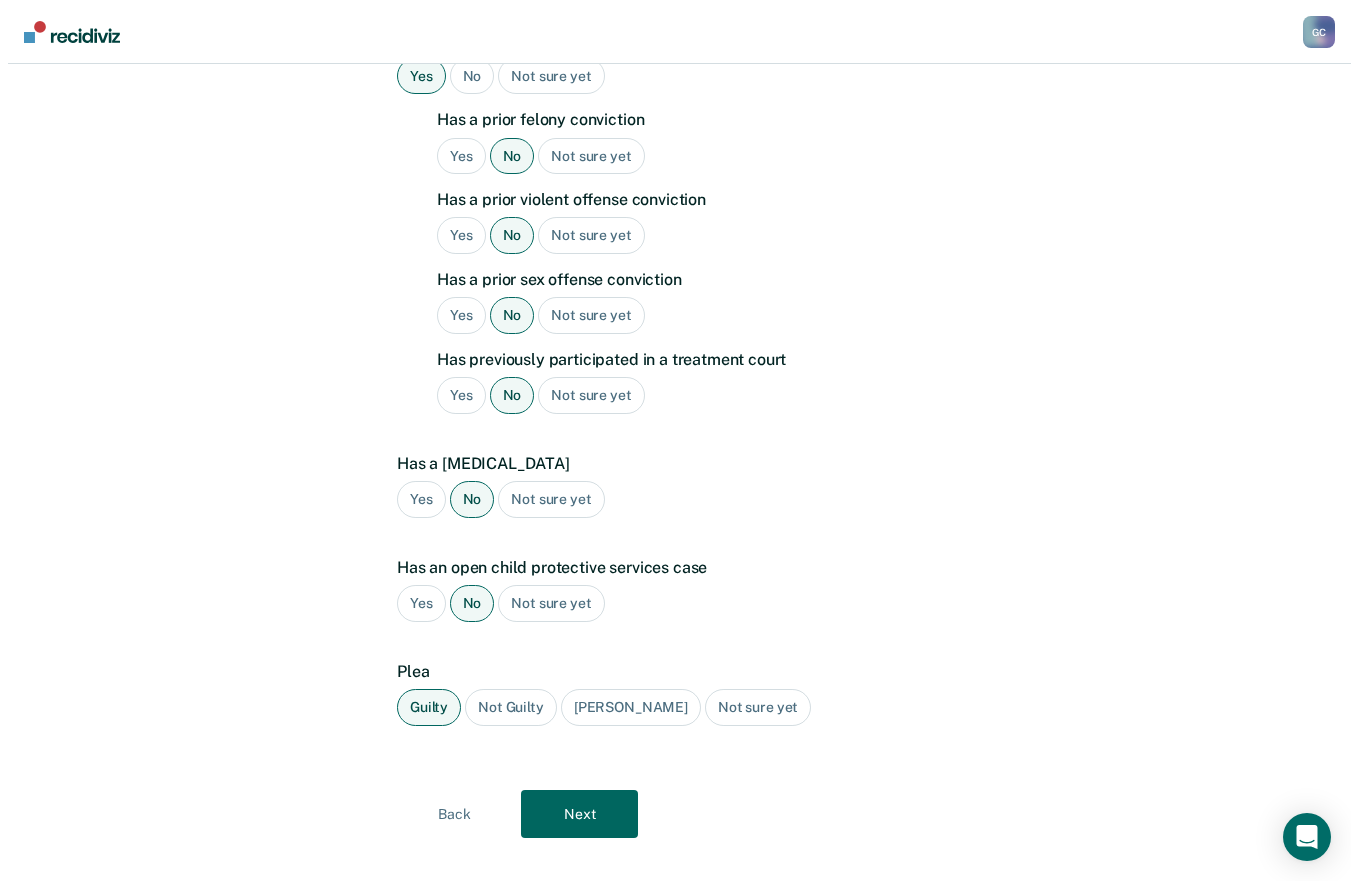 scroll, scrollTop: 0, scrollLeft: 0, axis: both 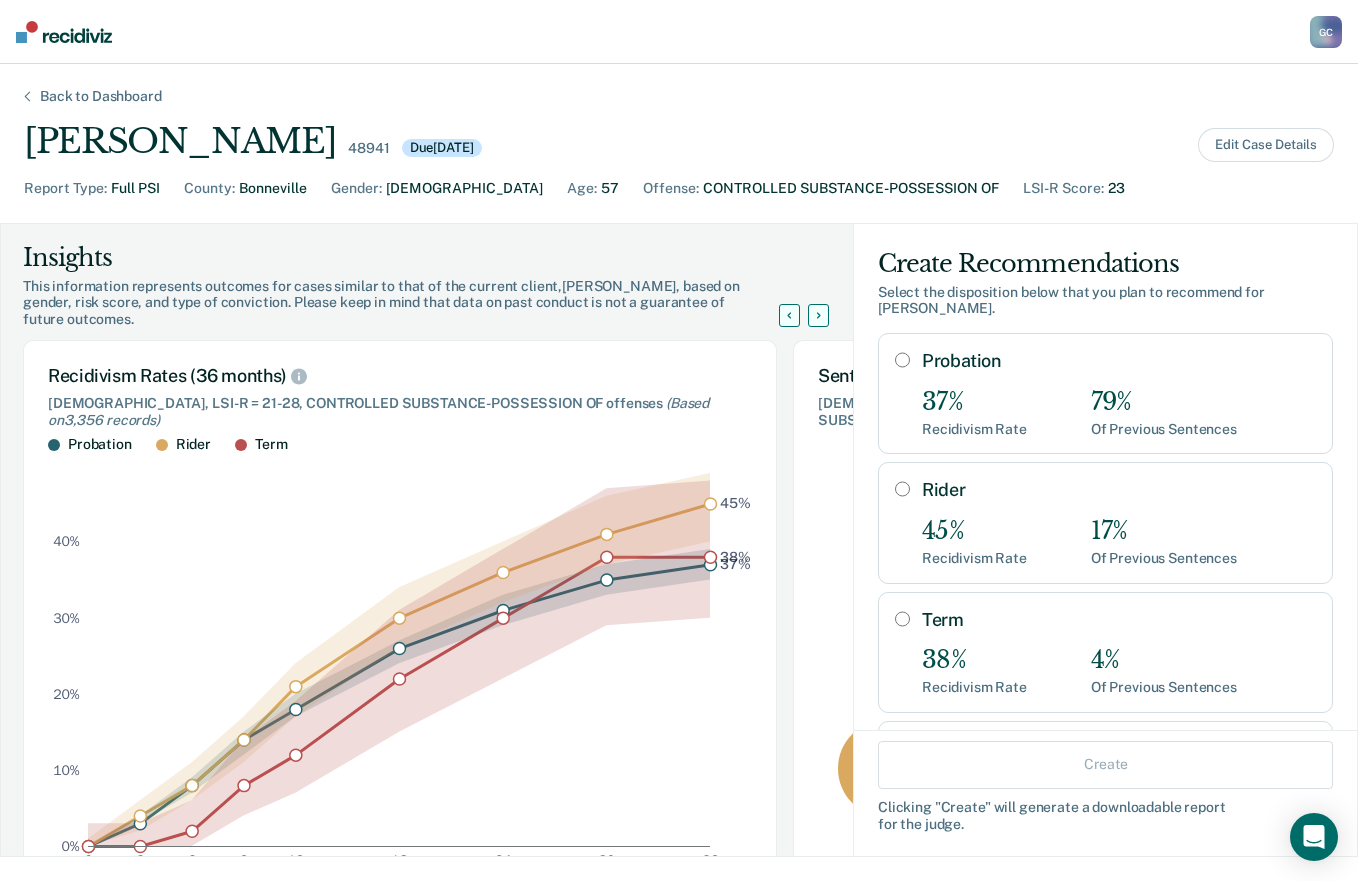 click on "Probation" at bounding box center [902, 360] 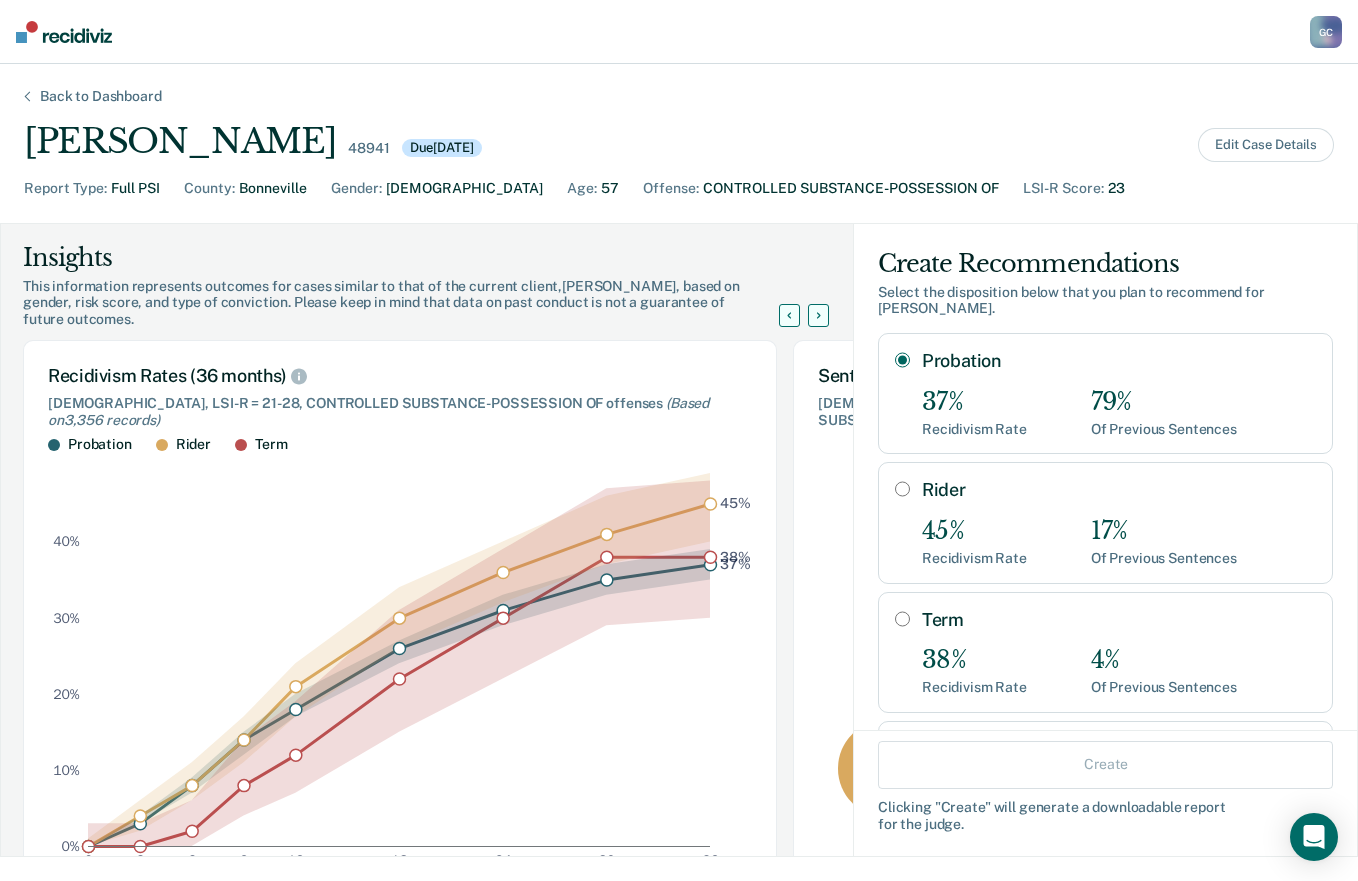 radio on "true" 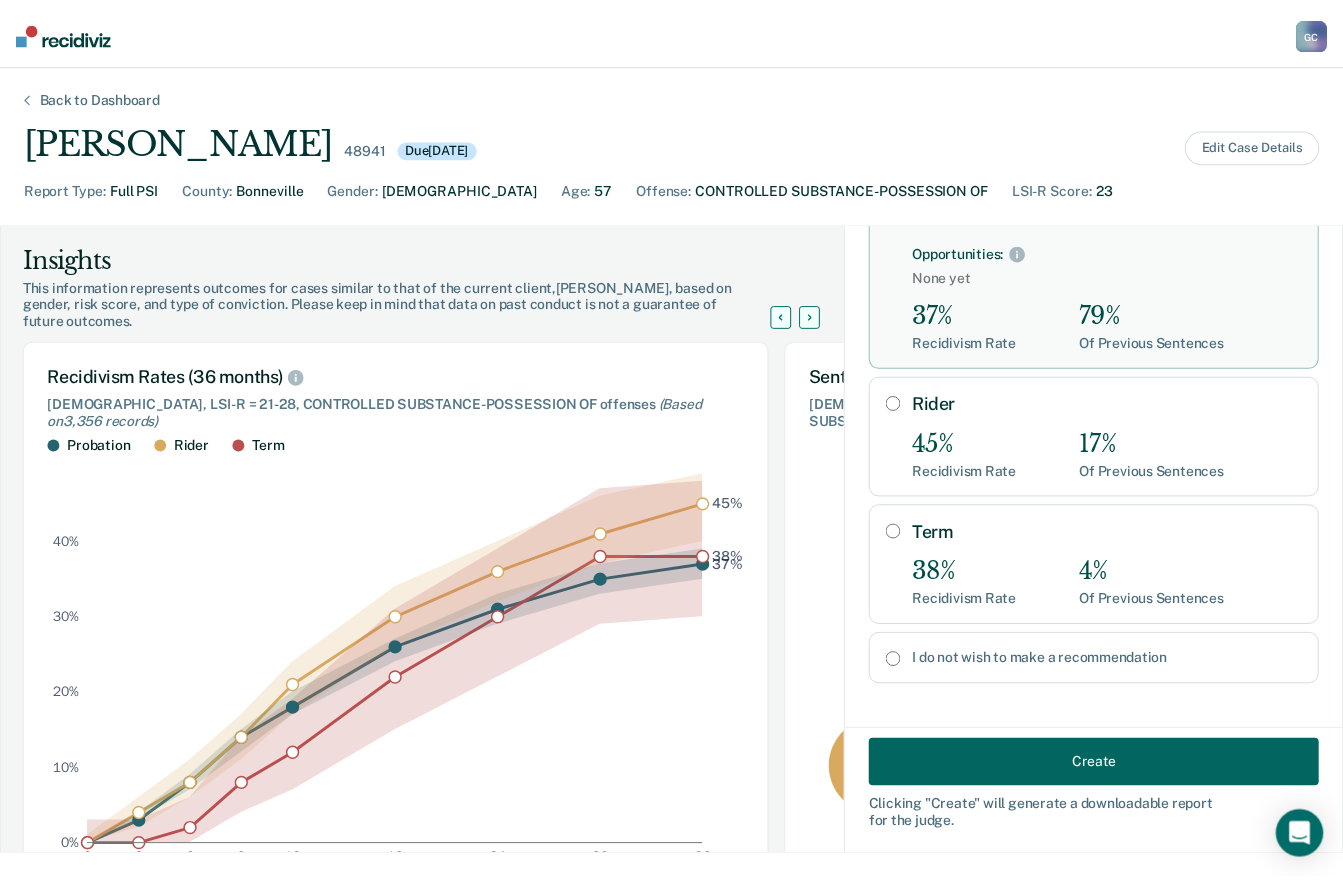 scroll, scrollTop: 151, scrollLeft: 0, axis: vertical 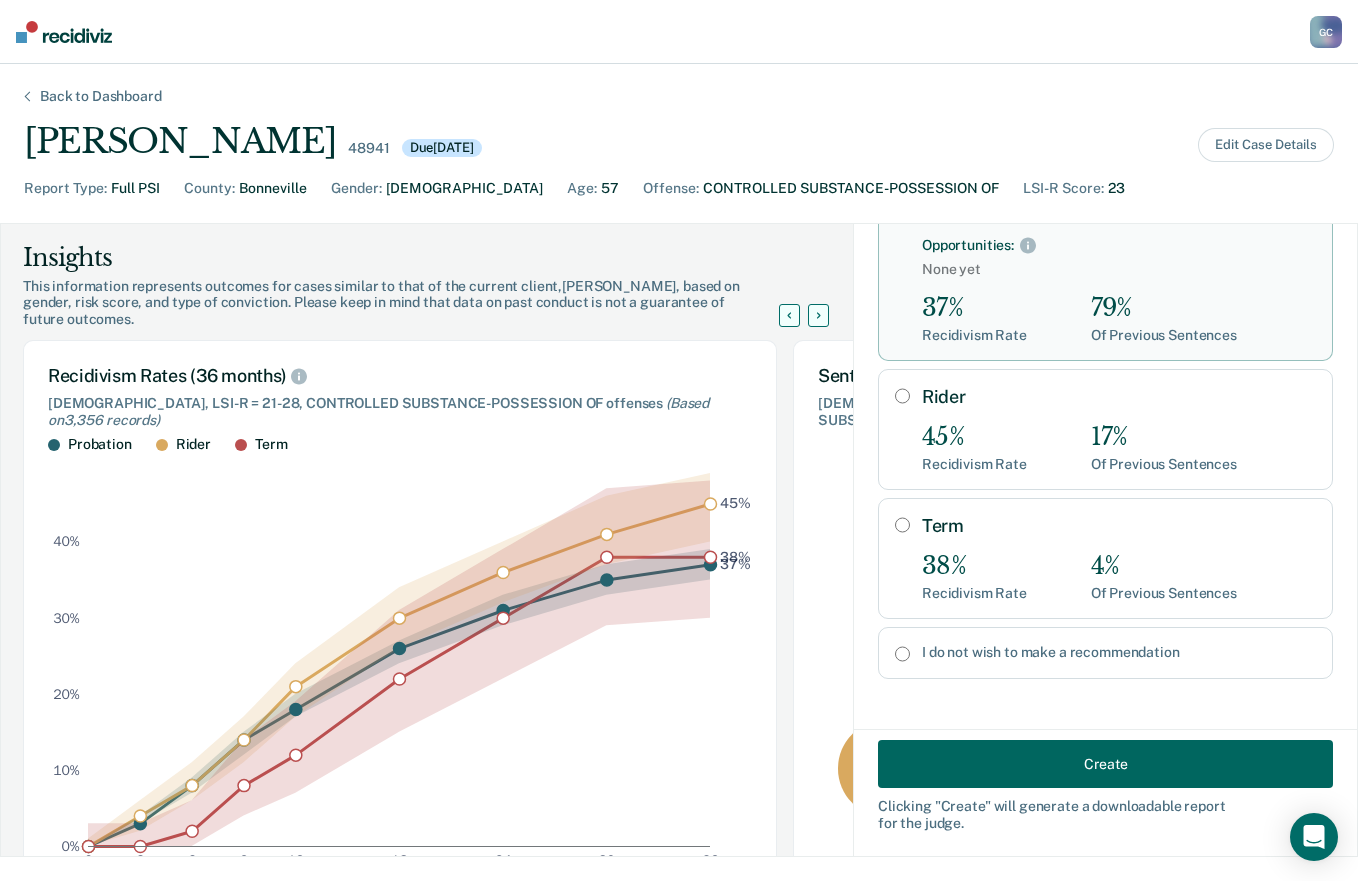 click on "Create" at bounding box center [1105, 764] 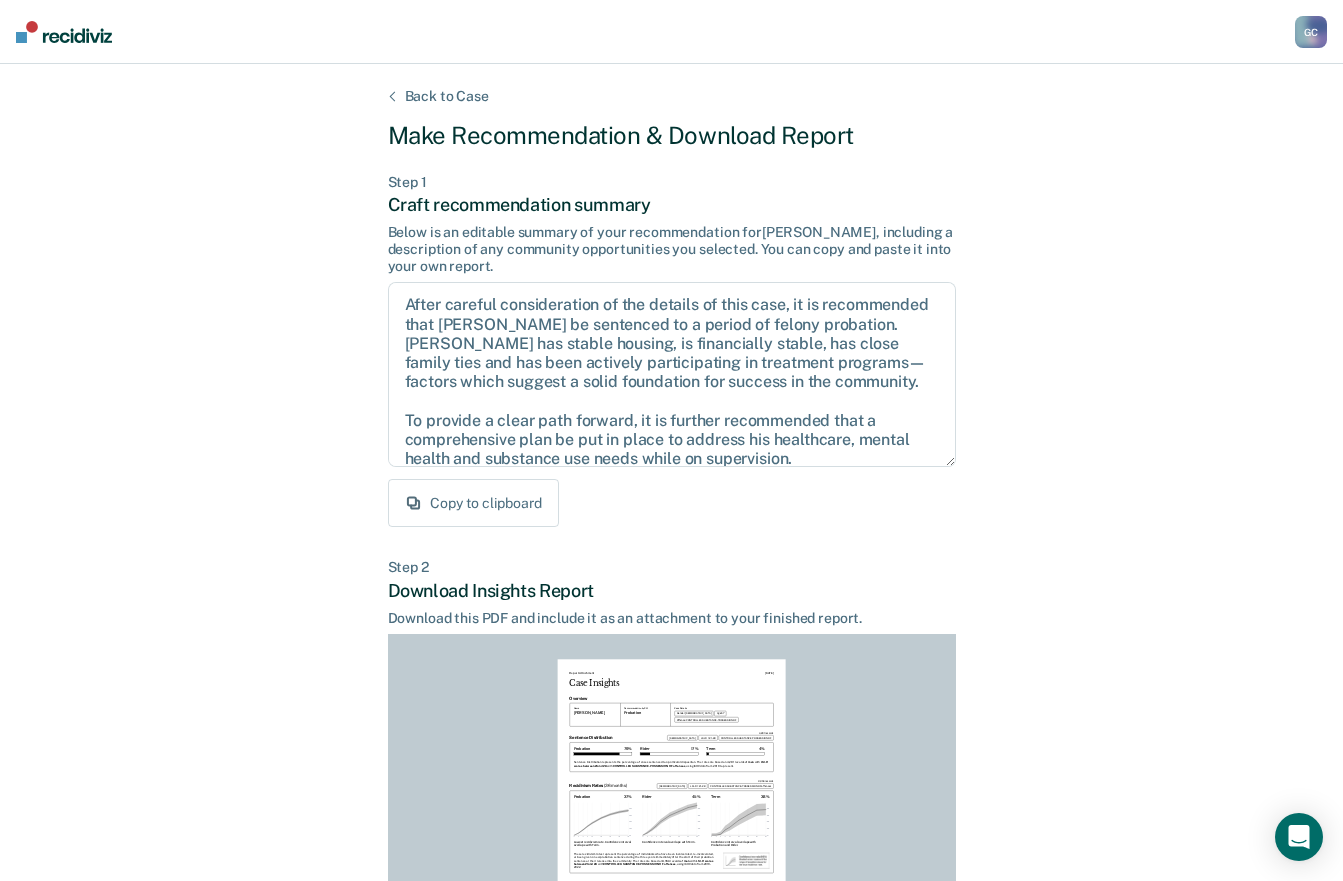 scroll, scrollTop: 152, scrollLeft: 0, axis: vertical 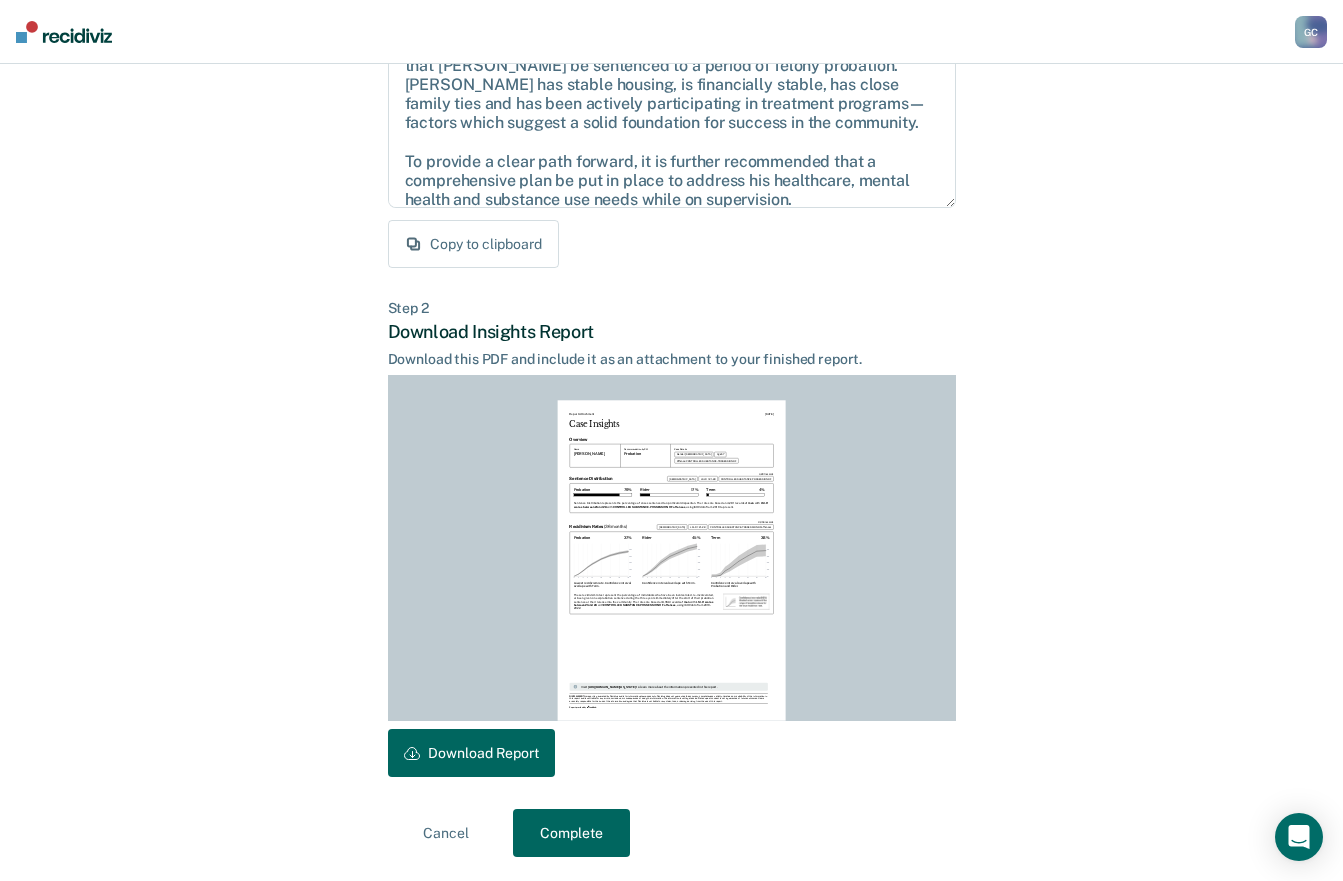 click on "Download Report" at bounding box center (471, 753) 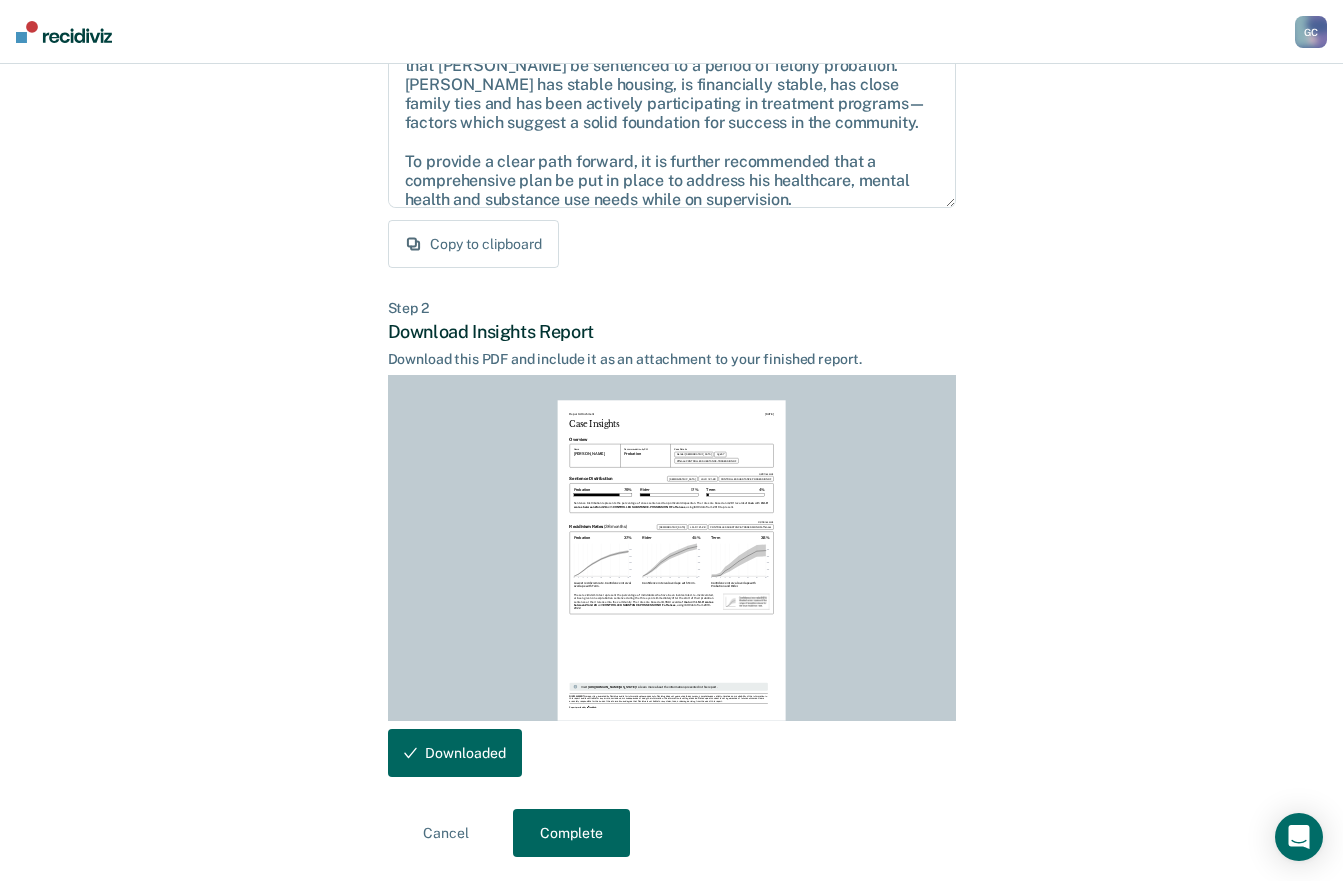 scroll, scrollTop: 259, scrollLeft: 0, axis: vertical 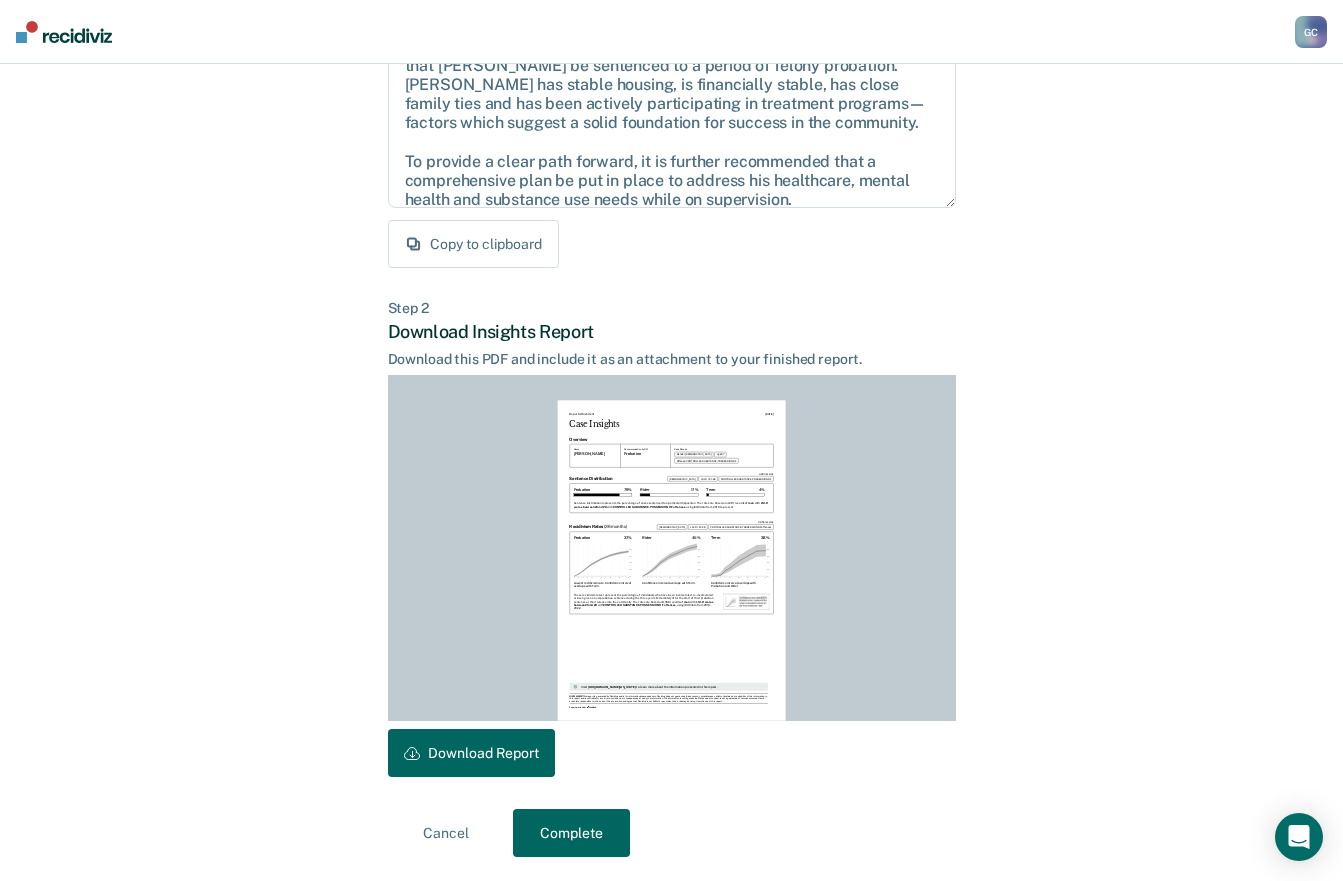 click on "Complete" at bounding box center (571, 833) 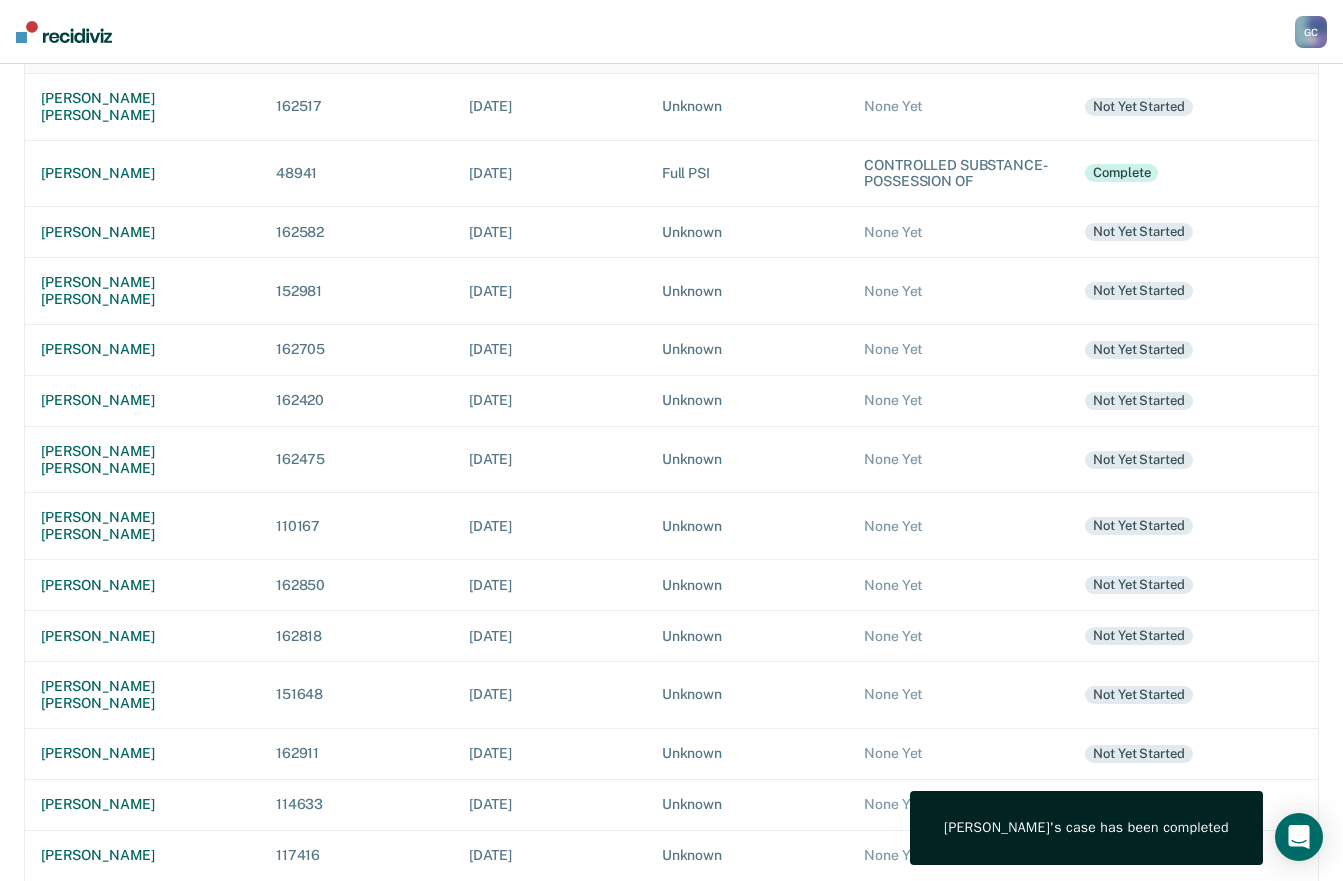 scroll, scrollTop: 0, scrollLeft: 0, axis: both 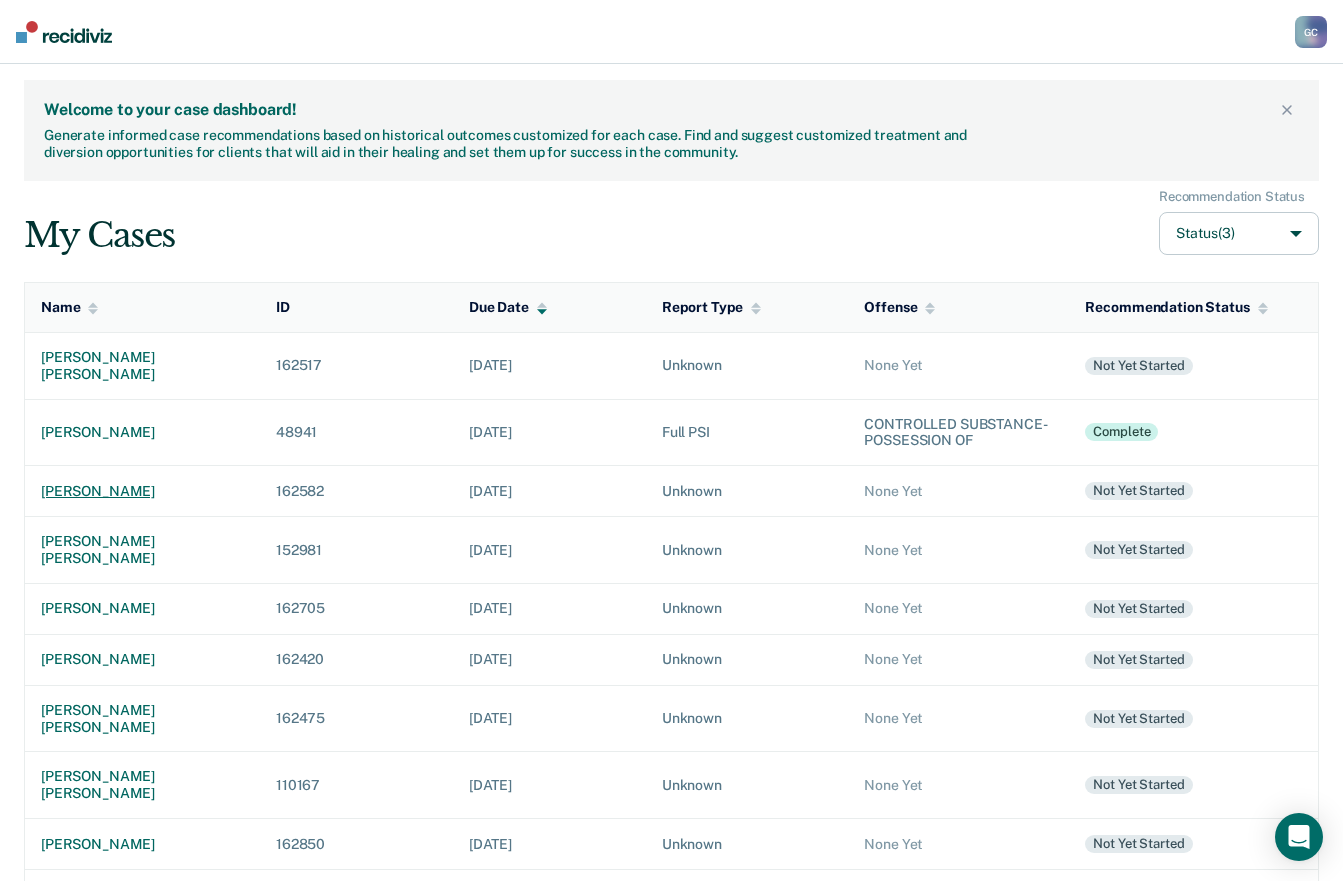 click on "[PERSON_NAME]" at bounding box center (142, 491) 